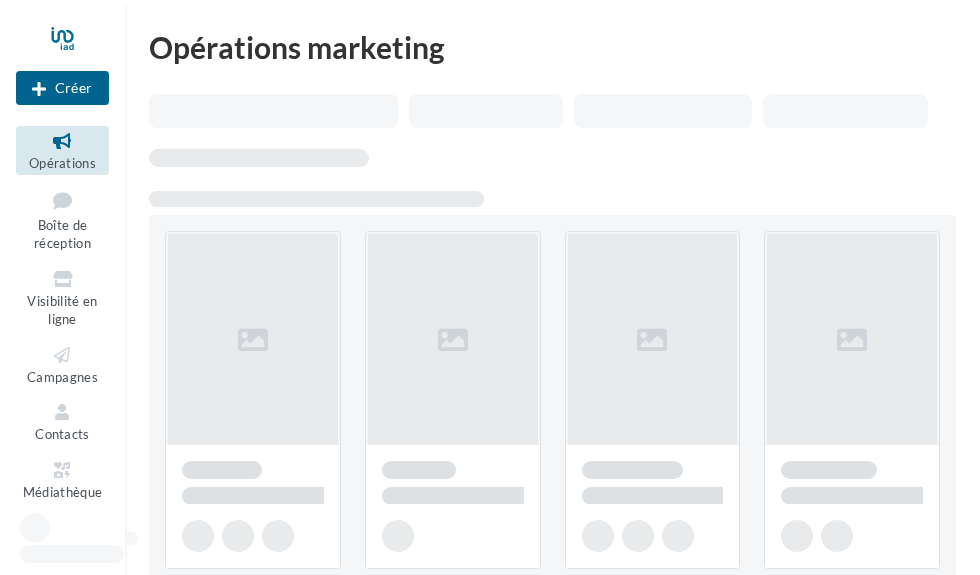 scroll, scrollTop: 0, scrollLeft: 0, axis: both 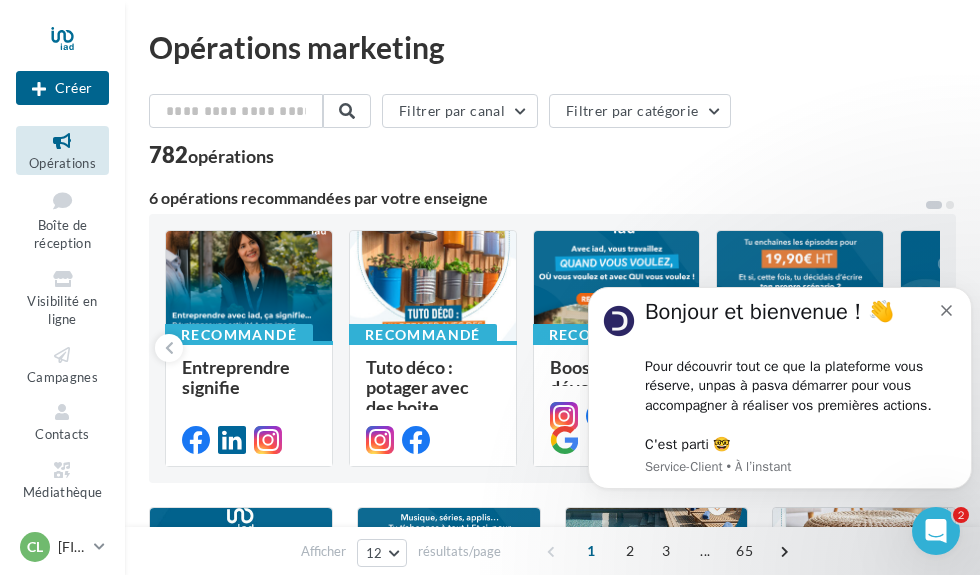 click at bounding box center [949, 308] 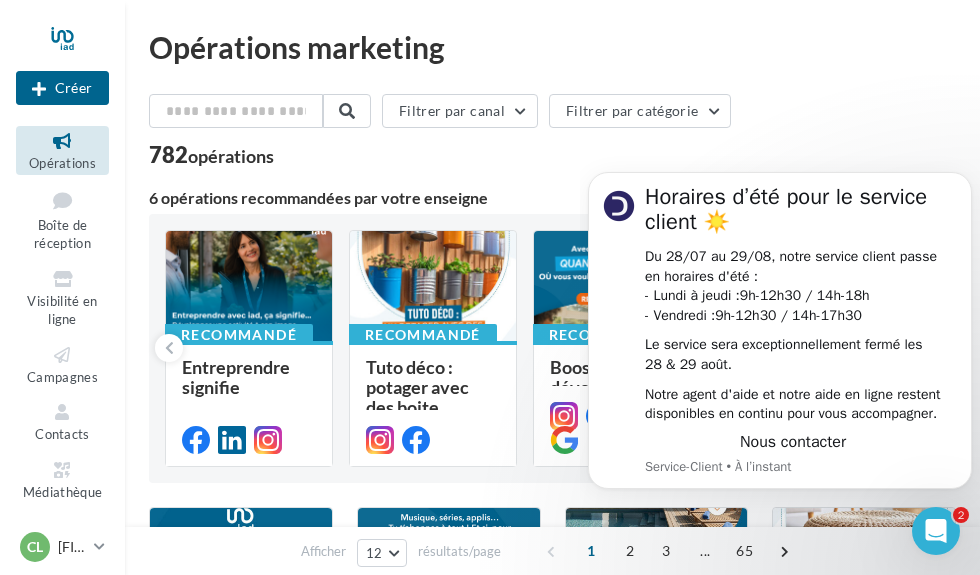 click 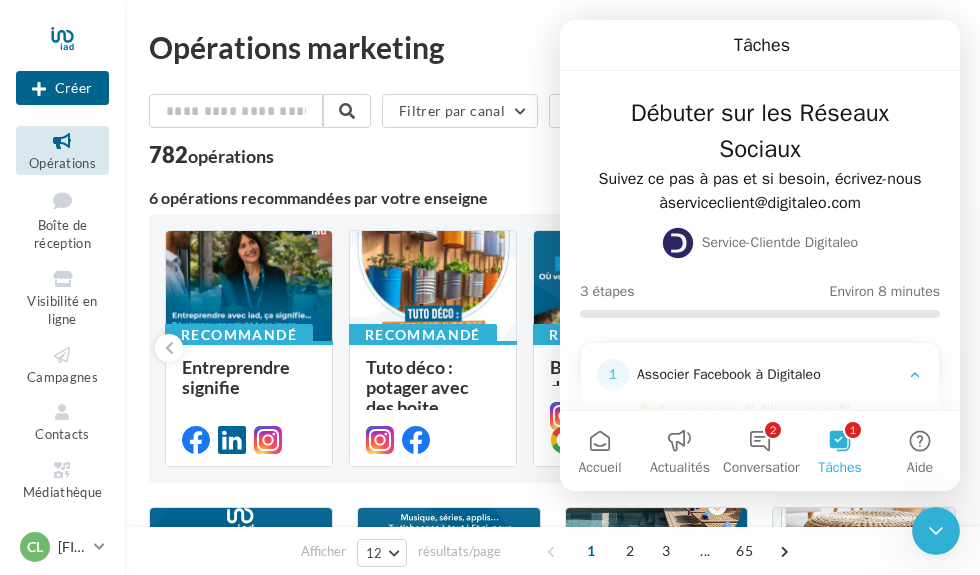 scroll, scrollTop: 0, scrollLeft: 0, axis: both 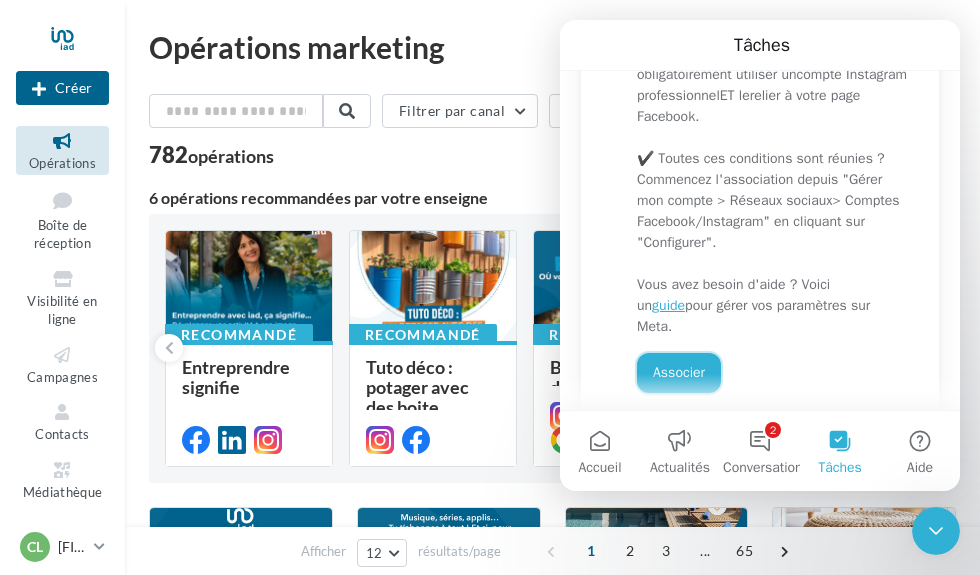 click on "Associer" at bounding box center [679, 373] 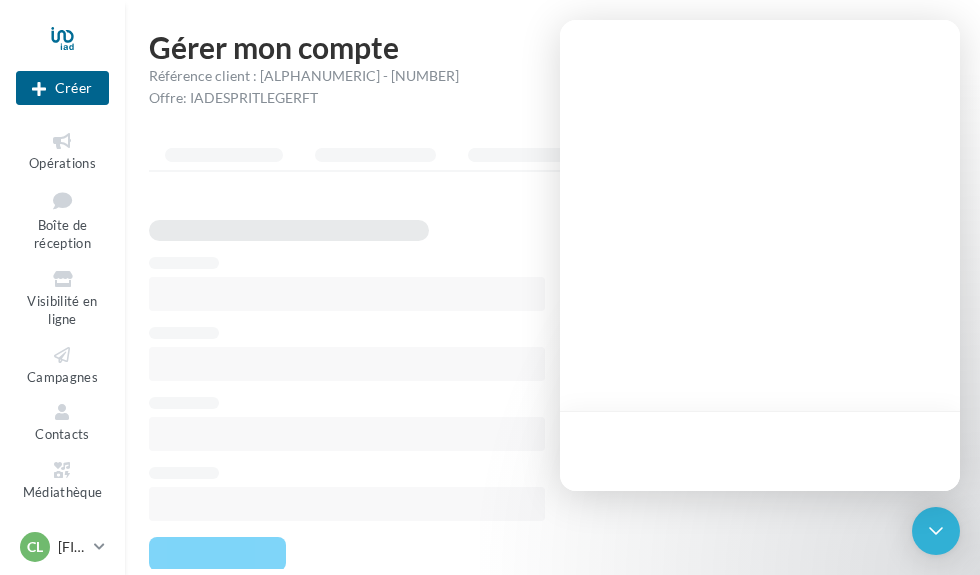 scroll, scrollTop: 0, scrollLeft: 0, axis: both 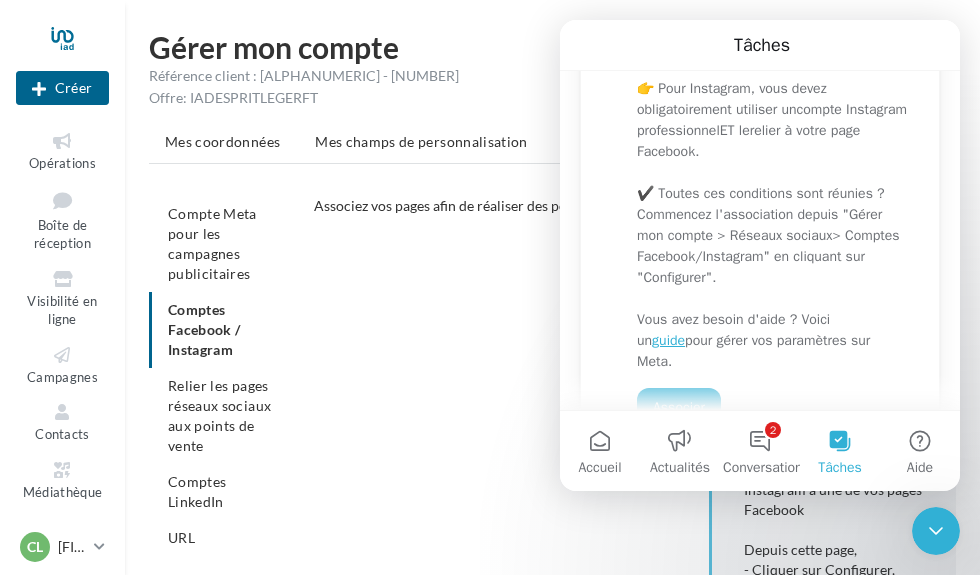 click on "CONFIGURER MES COMPTES POUR POSTER sur instagram et facebook   Depuis Instagram, - Assurez-vous d’avoir un compte professionnel Instagram et d’être administrateur de ce compte - Associer votre compte pro Instagram à une de vos pages Facebook Depuis cette page, - Cliquer sur Configurer, - Sélectionner votre compte Instagram - Sélectionner la page Facebook qui a été auparavant reliée à votre compte Instagram - Sélectionner vos pages Facebook sur lesquels vous souhaitez poster." at bounding box center [643, 523] 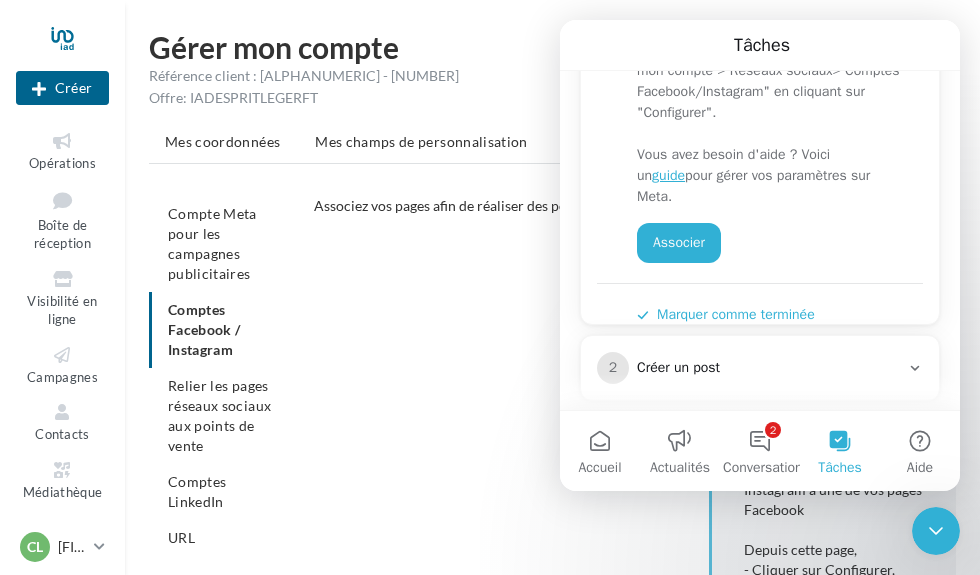 scroll, scrollTop: 576, scrollLeft: 0, axis: vertical 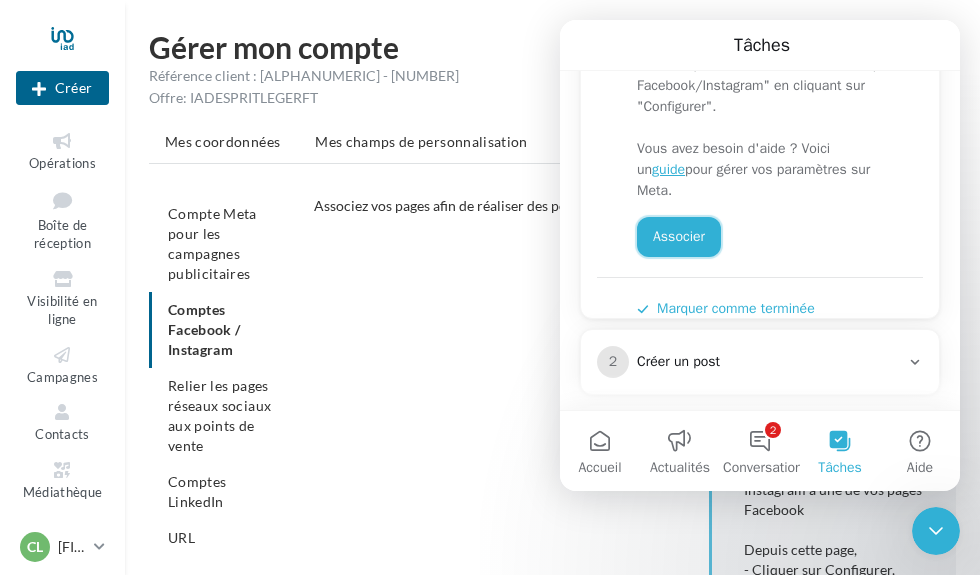 click on "Associer" at bounding box center [679, 237] 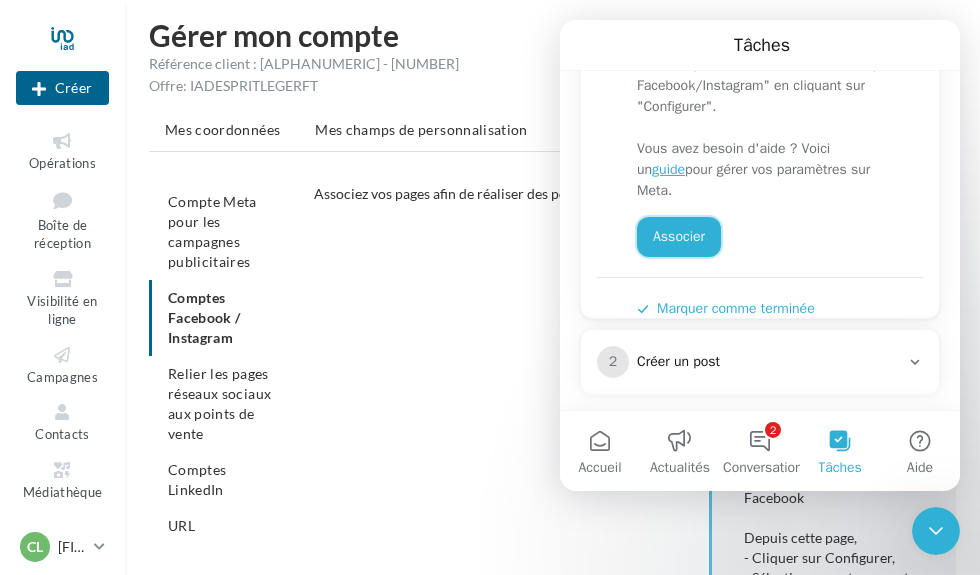scroll, scrollTop: 0, scrollLeft: 0, axis: both 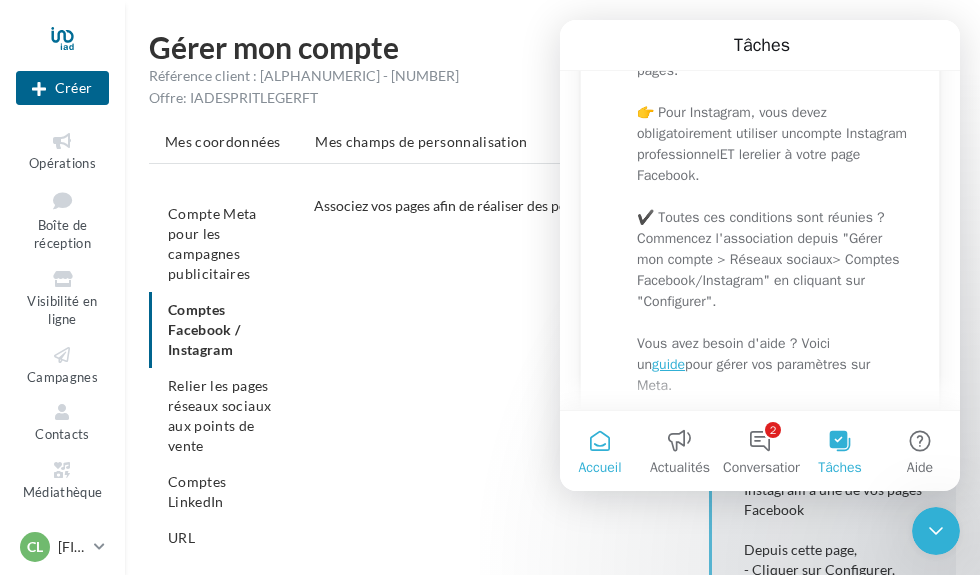click on "Accueil" at bounding box center [599, 468] 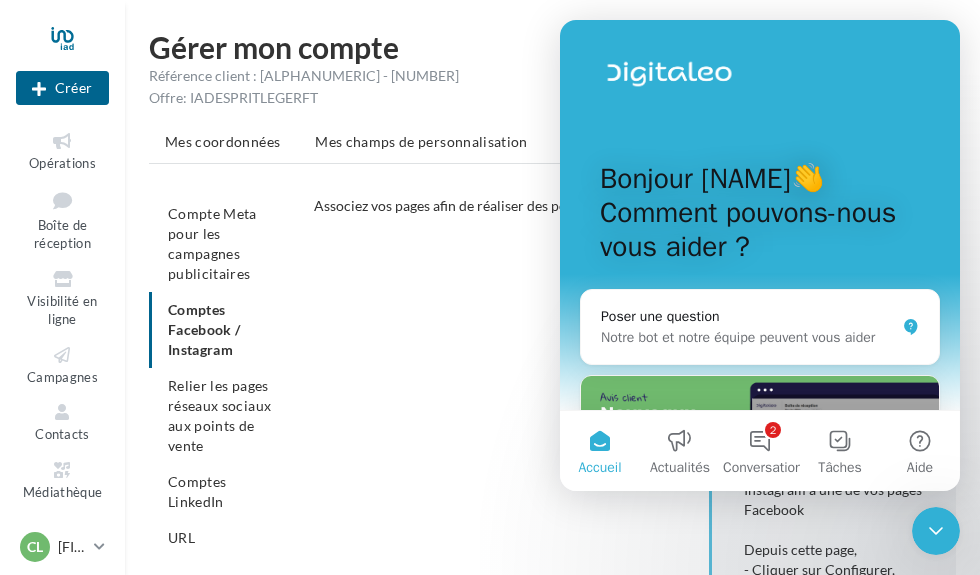 scroll, scrollTop: 380, scrollLeft: 0, axis: vertical 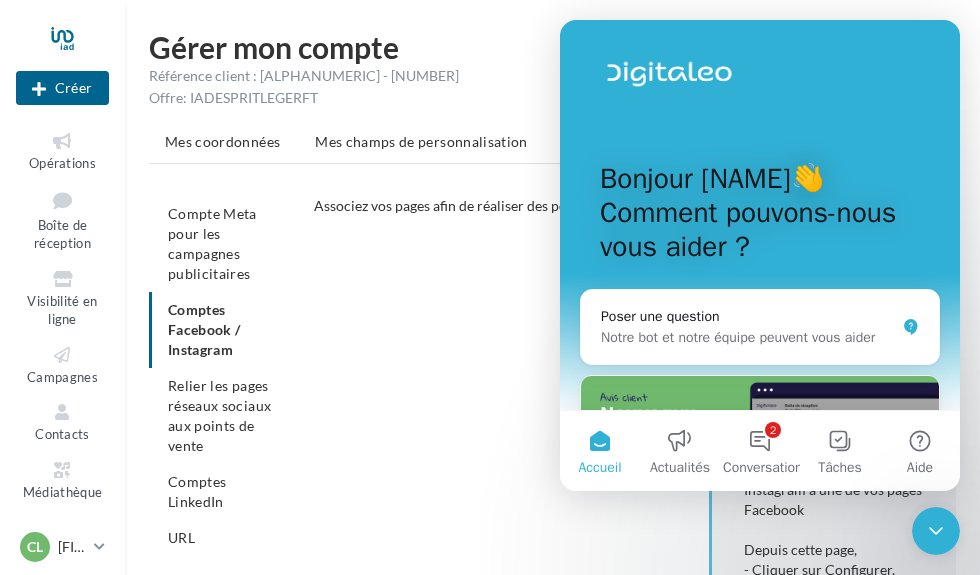 click 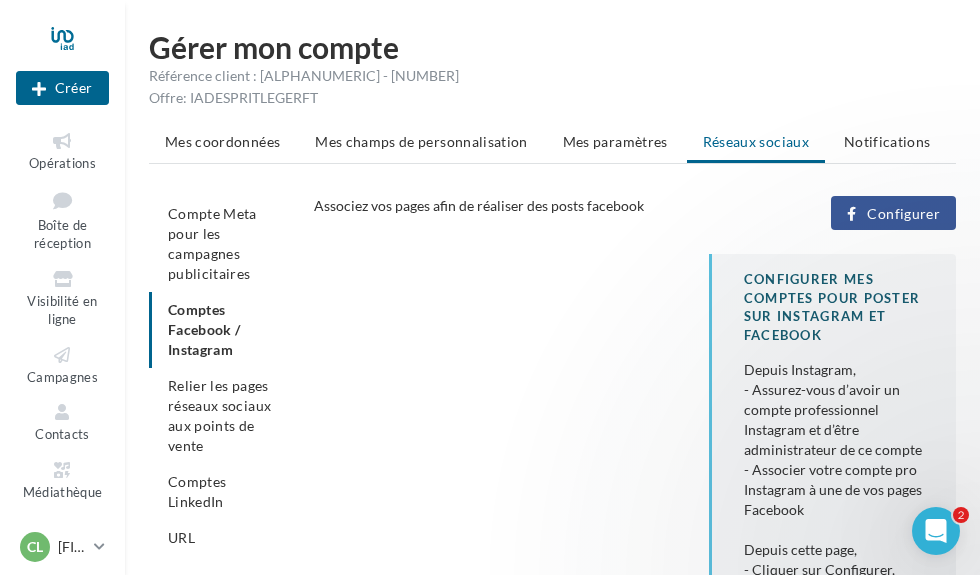 scroll, scrollTop: 0, scrollLeft: 0, axis: both 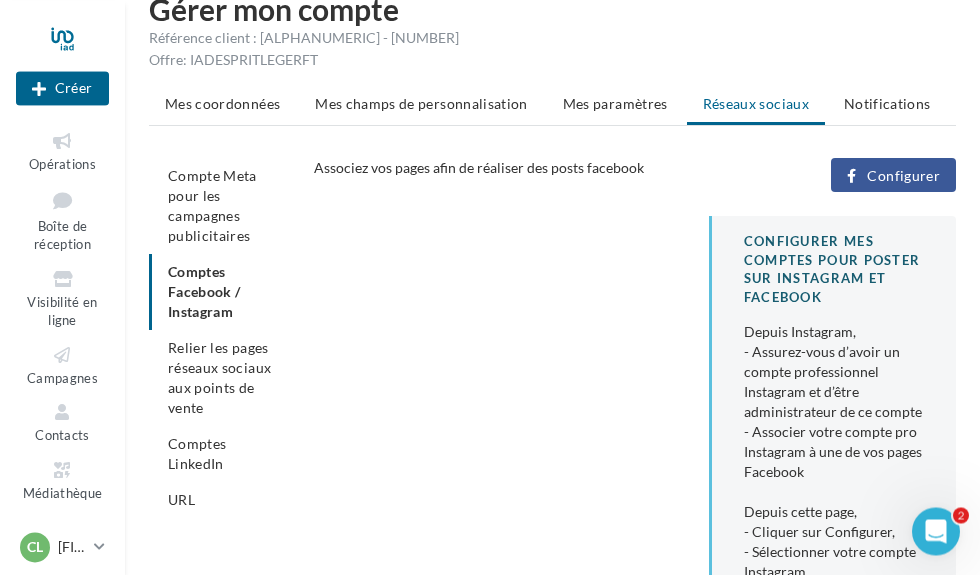 click on "Configurer" at bounding box center [903, 176] 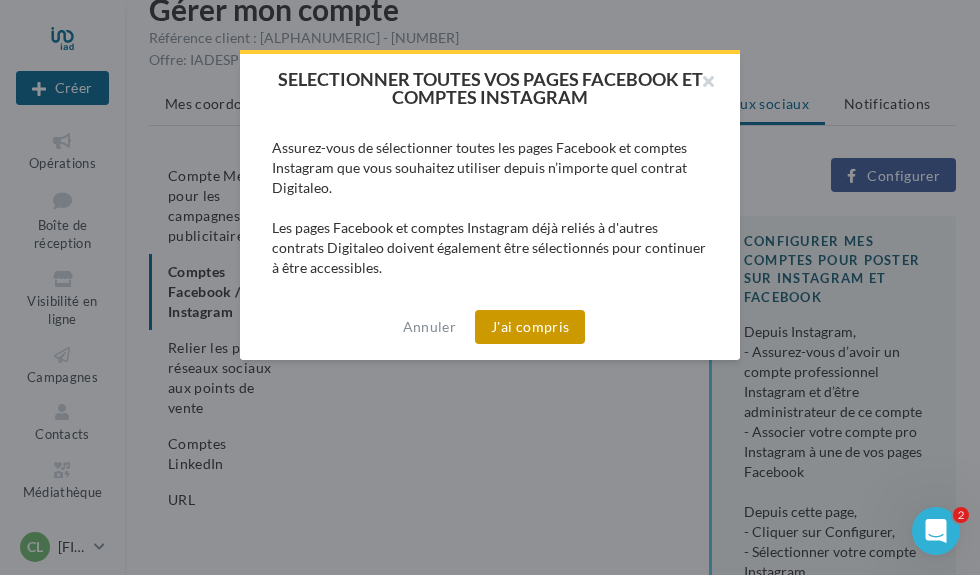 click on "J'ai compris" at bounding box center [530, 327] 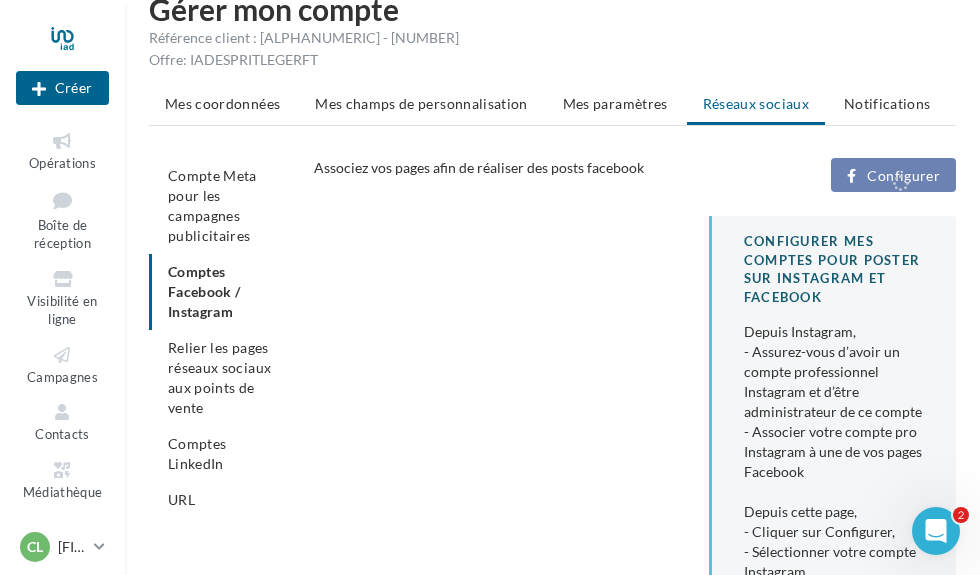 scroll, scrollTop: 103, scrollLeft: 0, axis: vertical 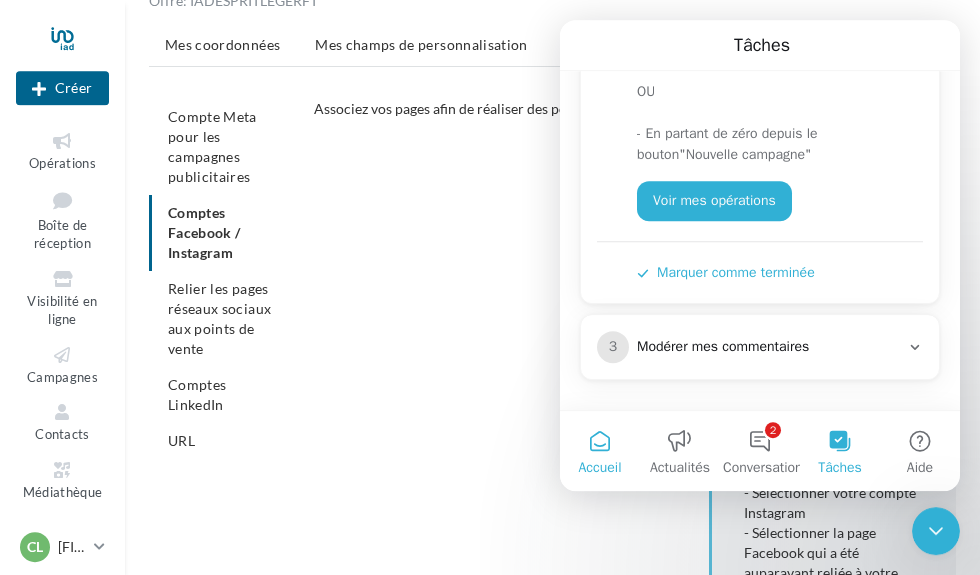 click on "Accueil" at bounding box center [600, 451] 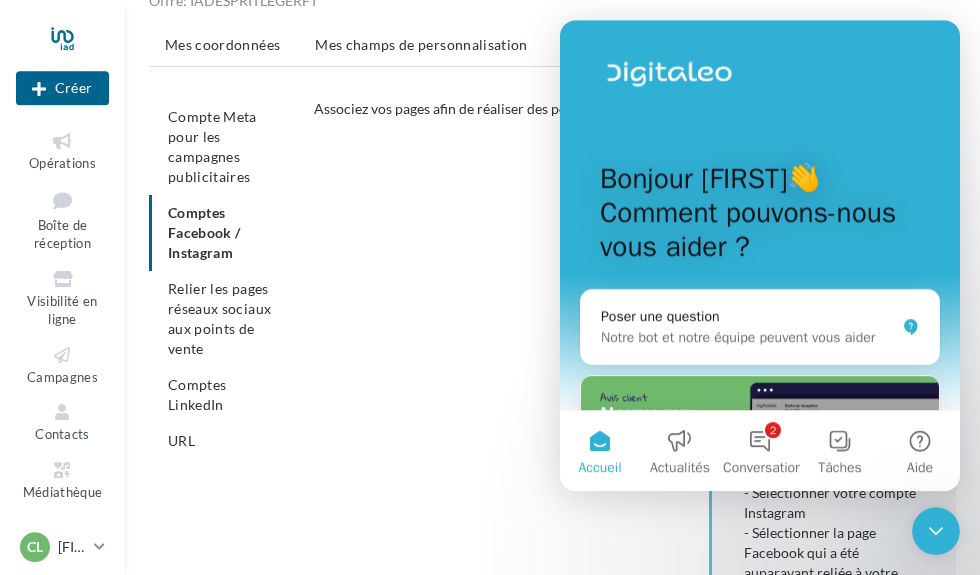 click 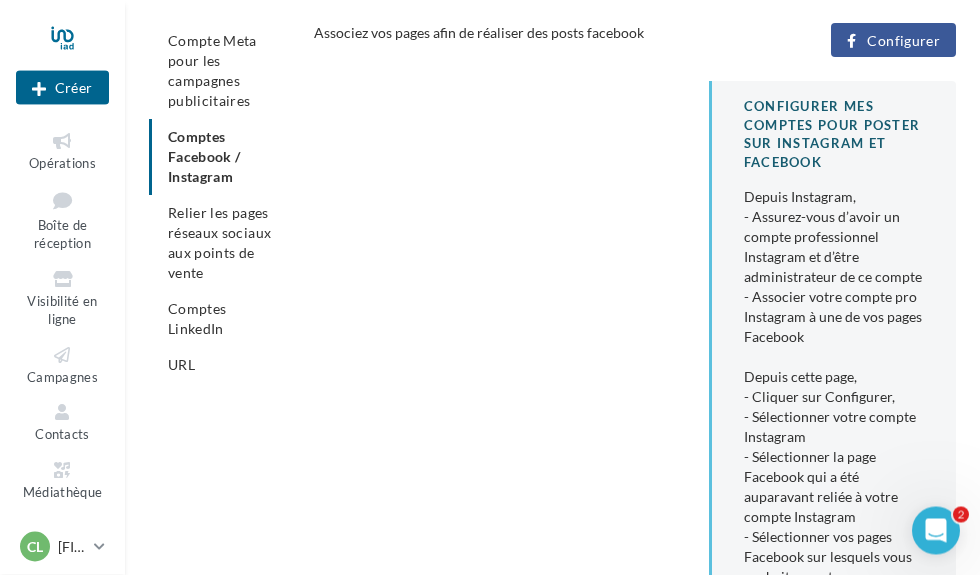 scroll, scrollTop: 161, scrollLeft: 0, axis: vertical 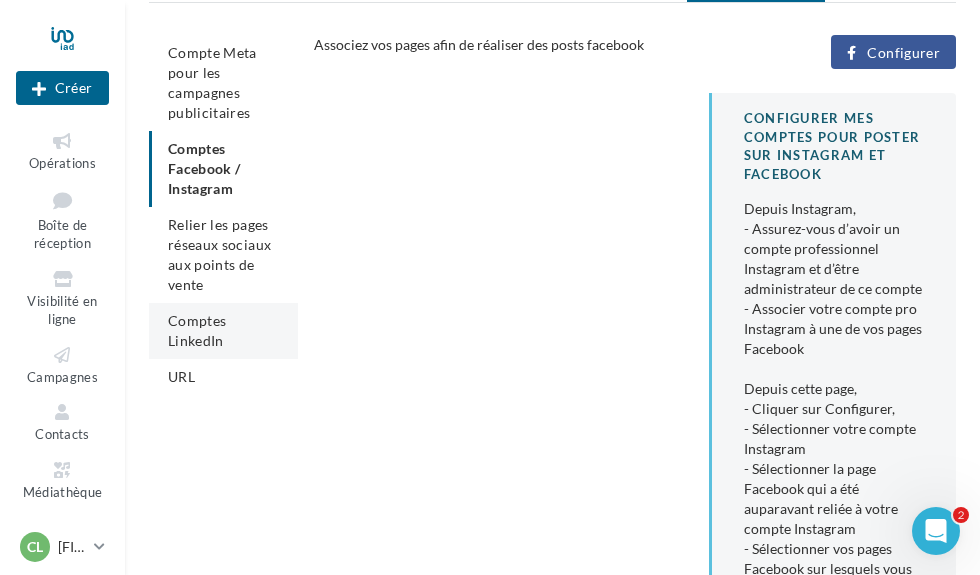 click on "Comptes LinkedIn" at bounding box center (197, 330) 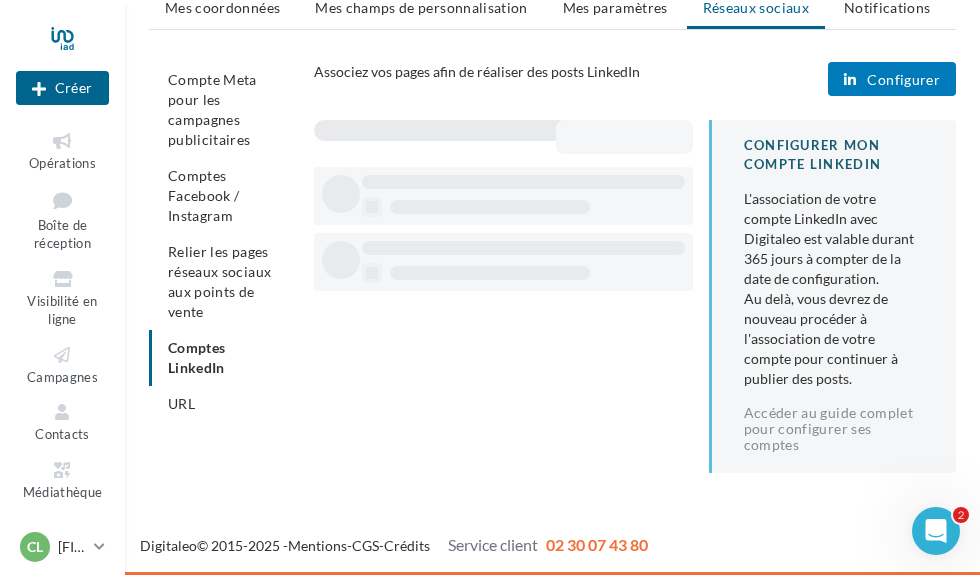 scroll, scrollTop: 119, scrollLeft: 0, axis: vertical 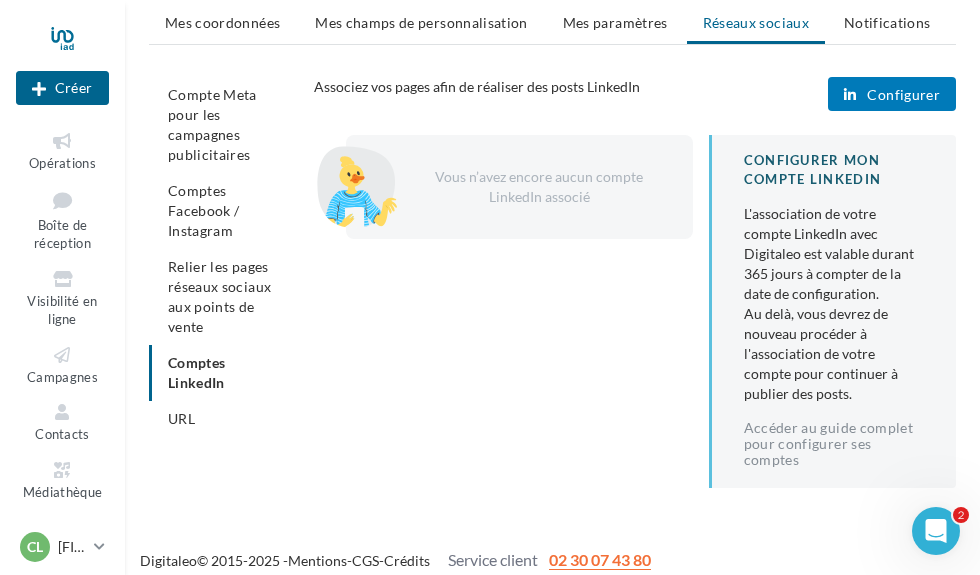 click on "Configurer" at bounding box center (903, 95) 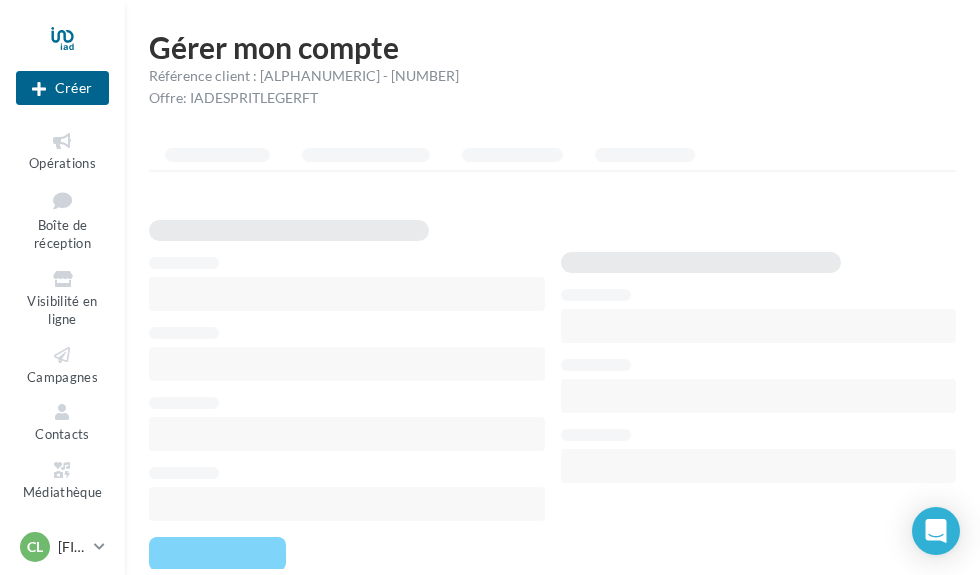 scroll, scrollTop: 0, scrollLeft: 0, axis: both 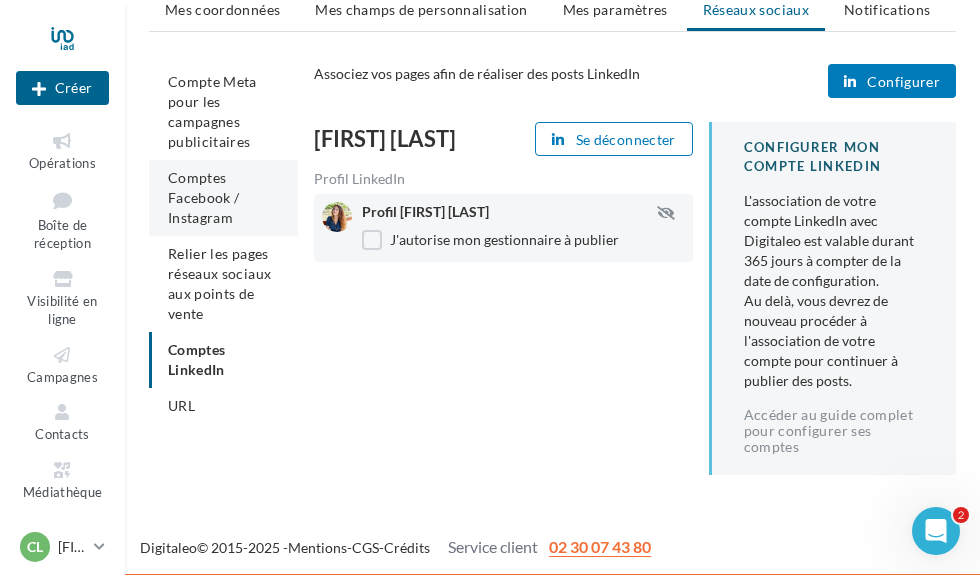 click on "Comptes Facebook / Instagram" at bounding box center (204, 197) 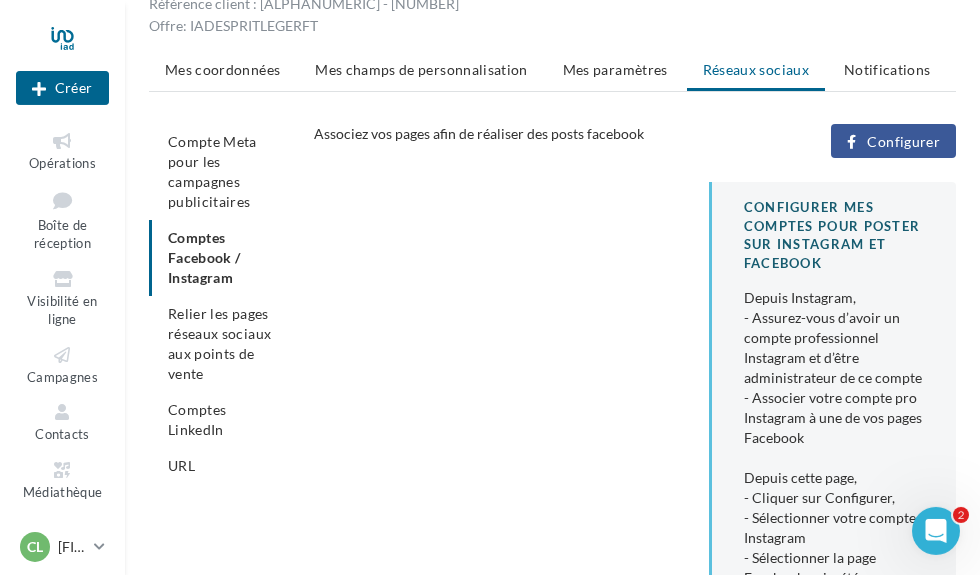 scroll, scrollTop: 0, scrollLeft: 0, axis: both 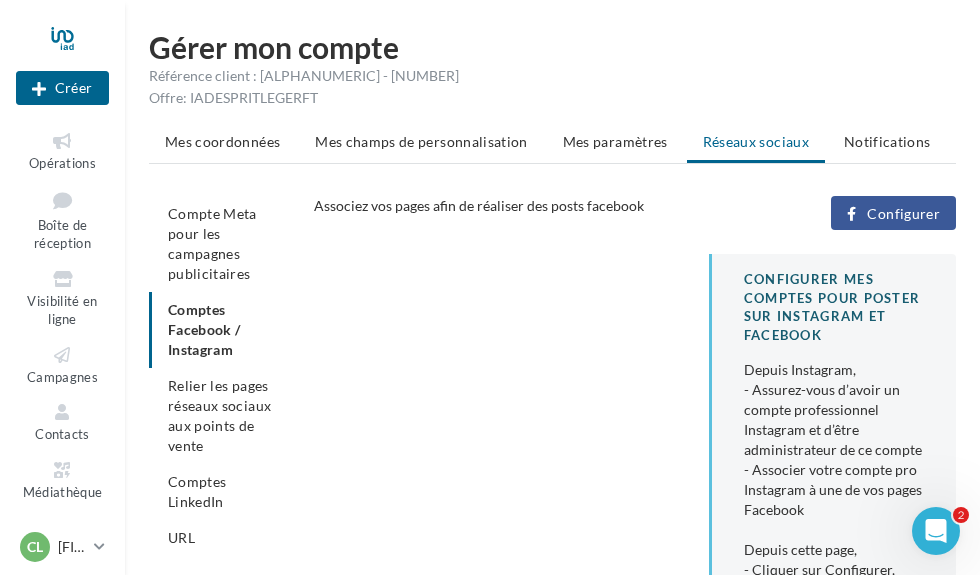 click on "Configurer" at bounding box center (903, 214) 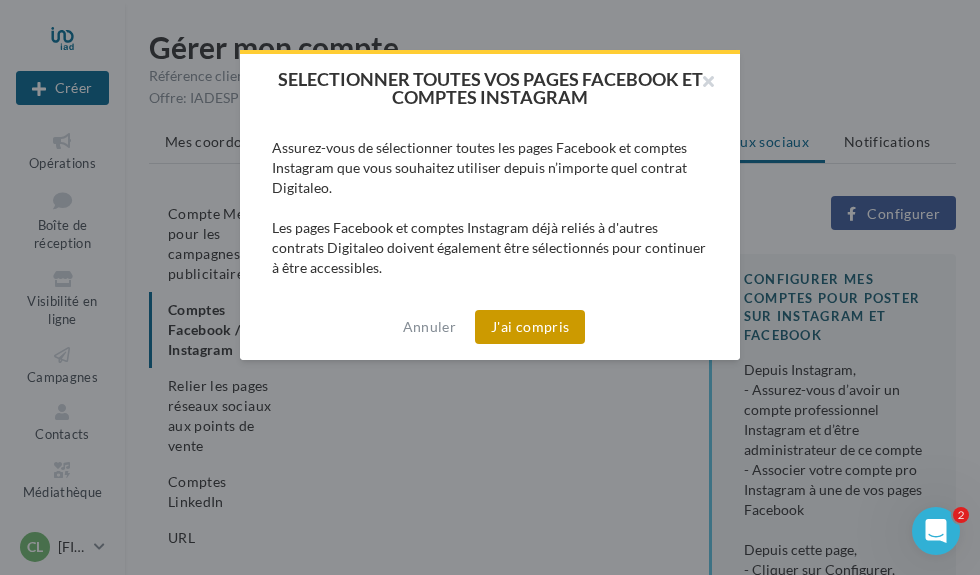 click on "J'ai compris" at bounding box center (530, 327) 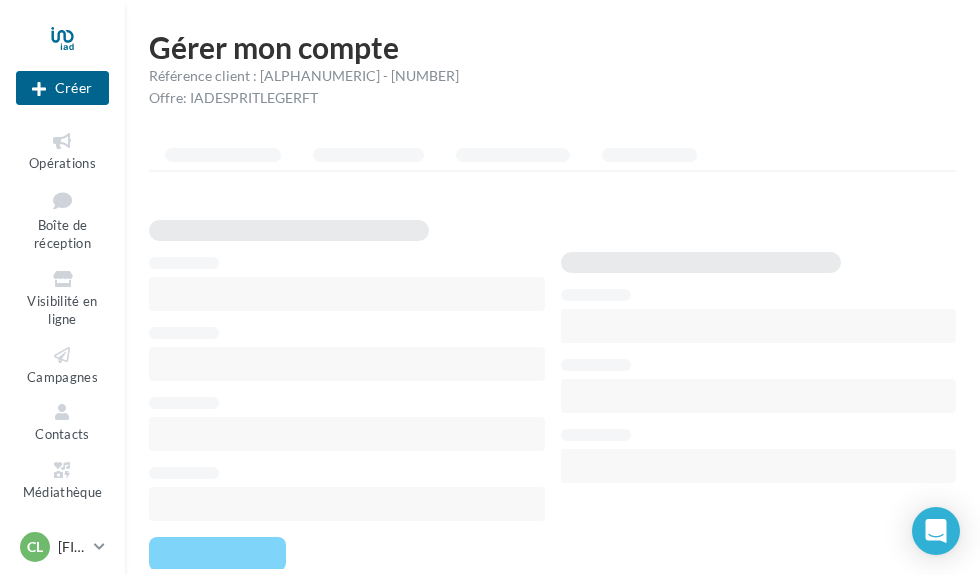 scroll, scrollTop: 0, scrollLeft: 0, axis: both 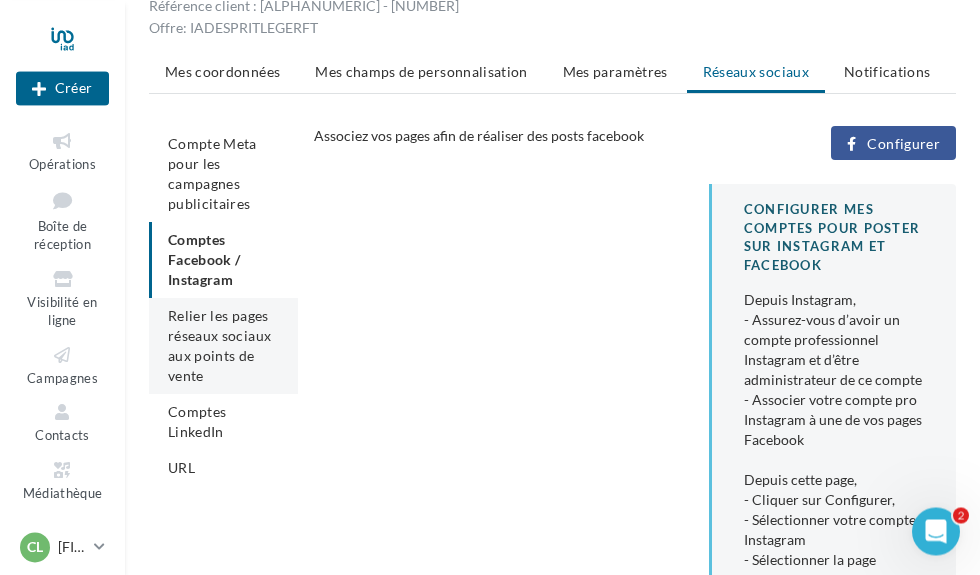 click on "Relier les pages réseaux sociaux aux points de vente" at bounding box center [219, 345] 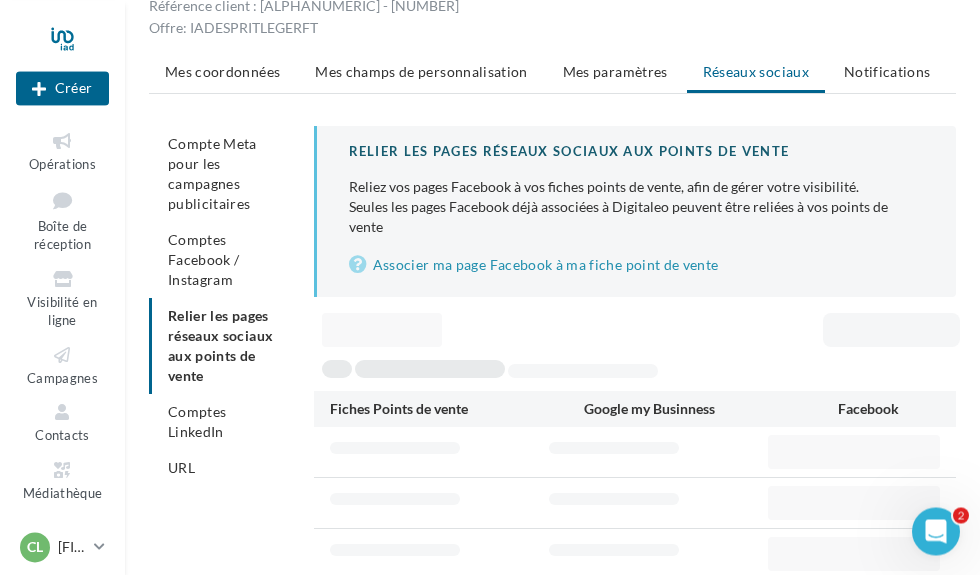 scroll, scrollTop: 70, scrollLeft: 0, axis: vertical 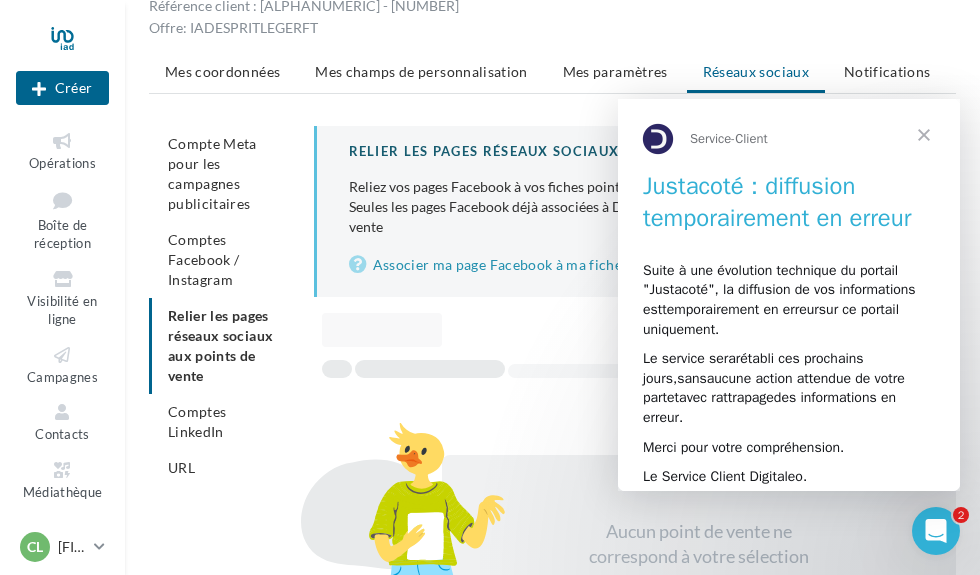 click at bounding box center [924, 135] 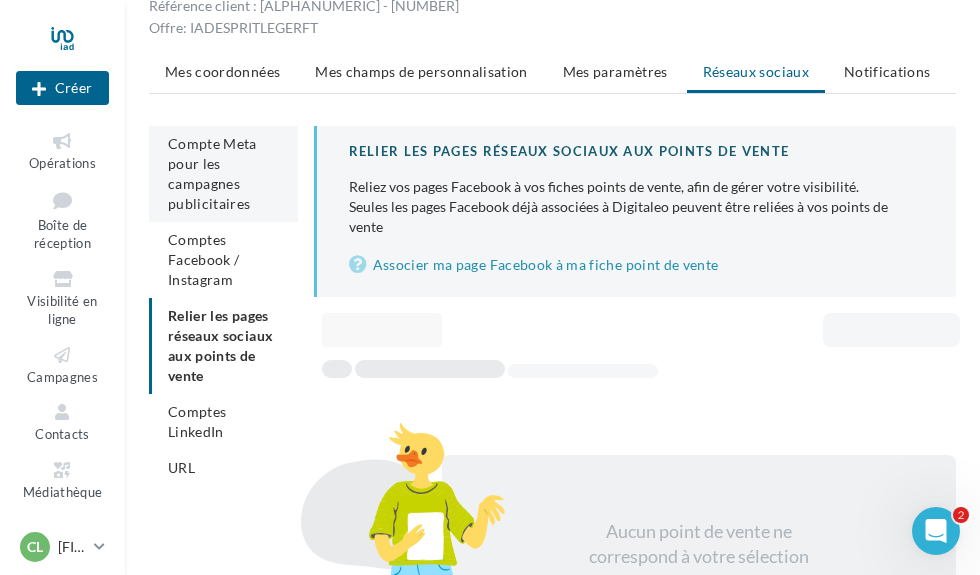click on "Compte Meta pour les campagnes publicitaires" at bounding box center (212, 173) 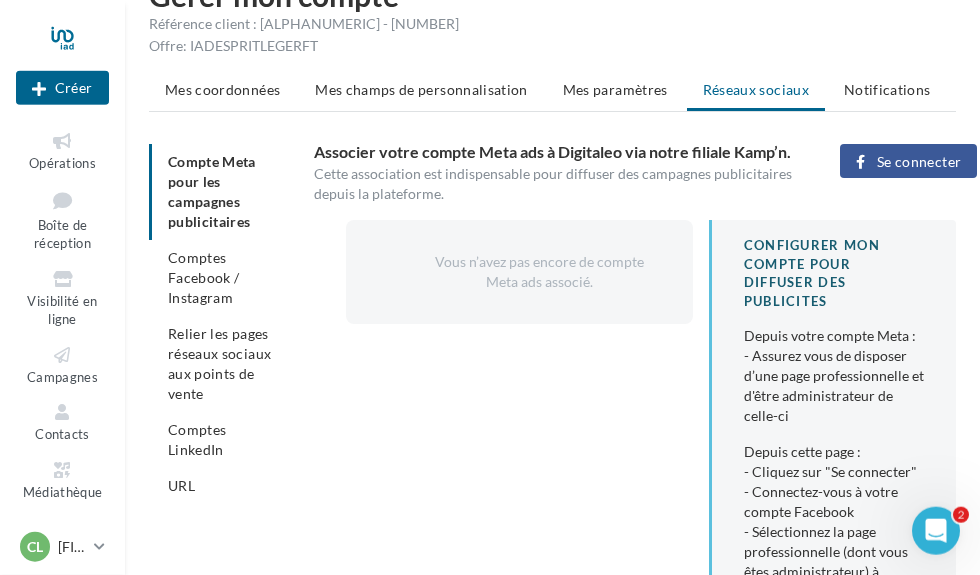 scroll, scrollTop: 0, scrollLeft: 0, axis: both 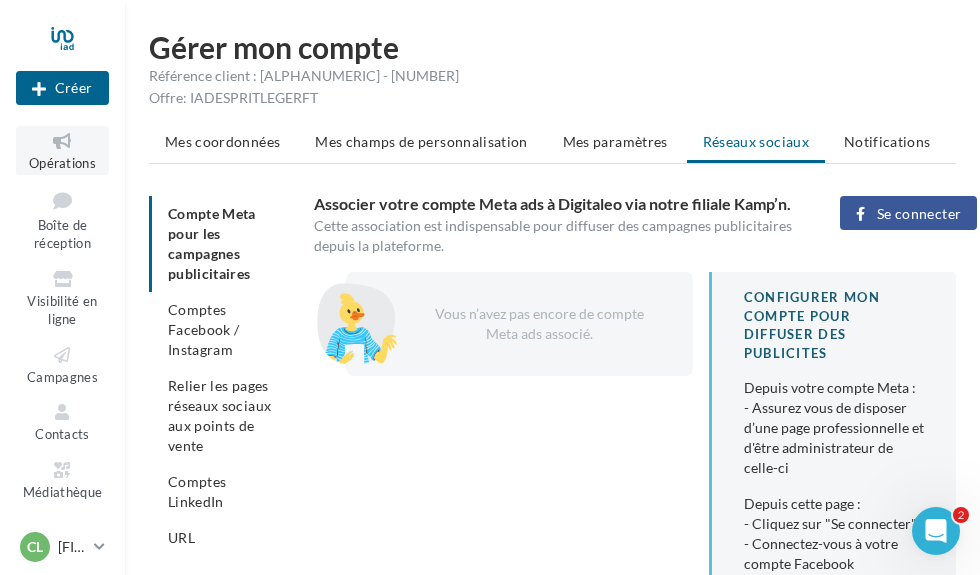 click at bounding box center (62, 141) 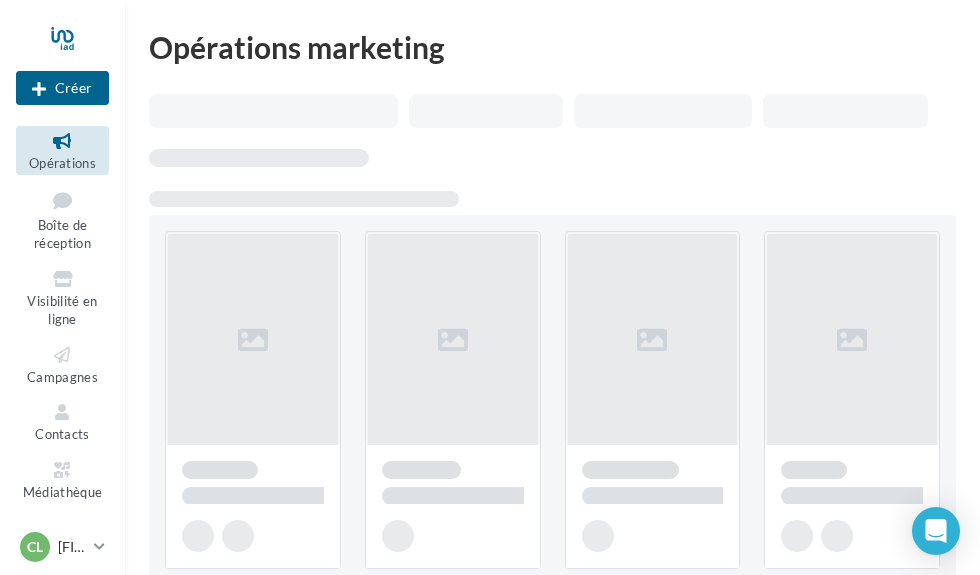 scroll, scrollTop: 0, scrollLeft: 0, axis: both 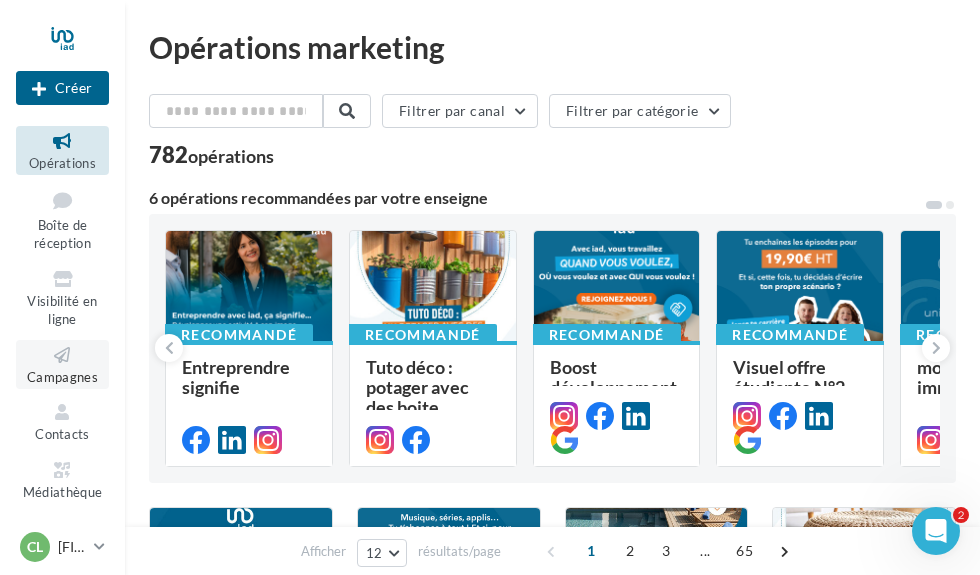 click at bounding box center (62, 355) 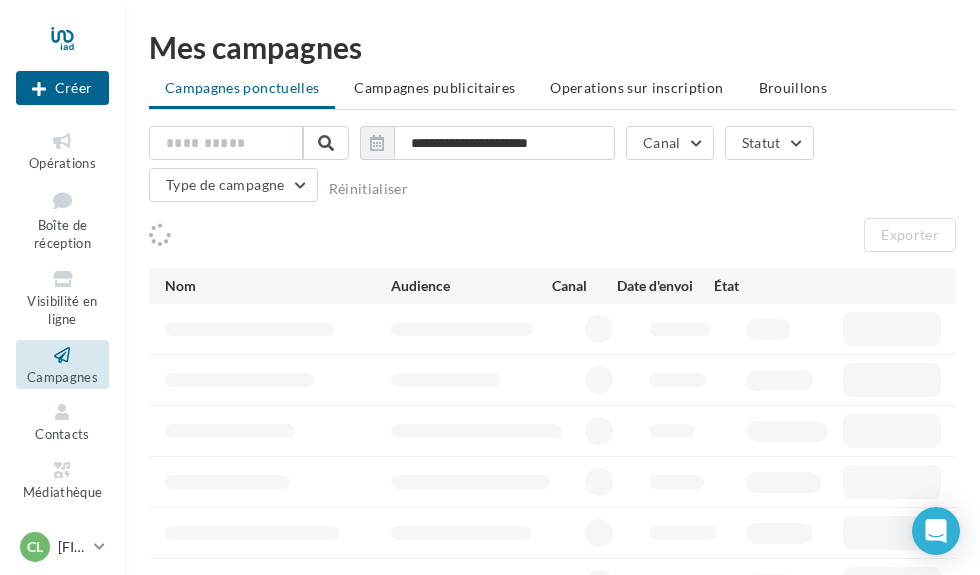 scroll, scrollTop: 0, scrollLeft: 0, axis: both 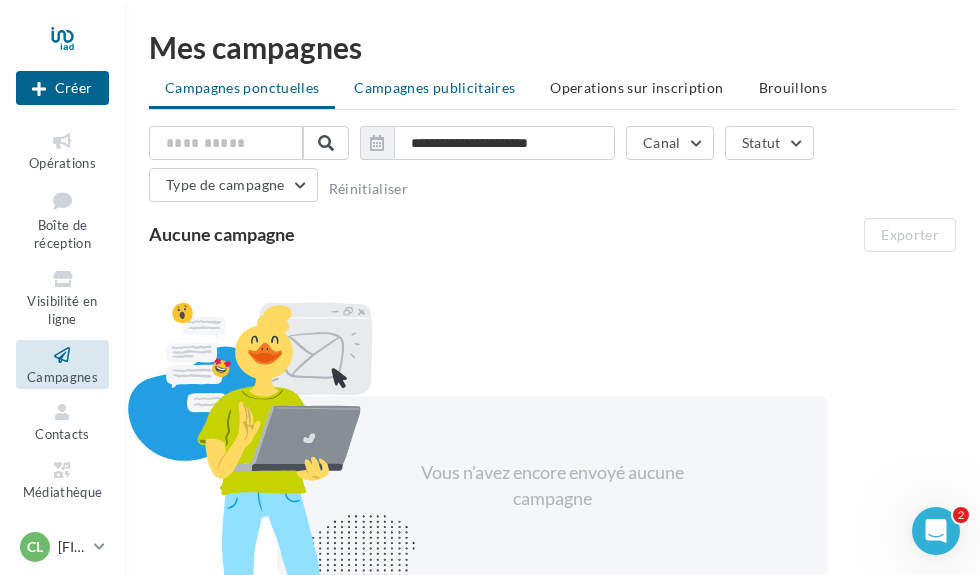 click on "Campagnes publicitaires" at bounding box center [434, 87] 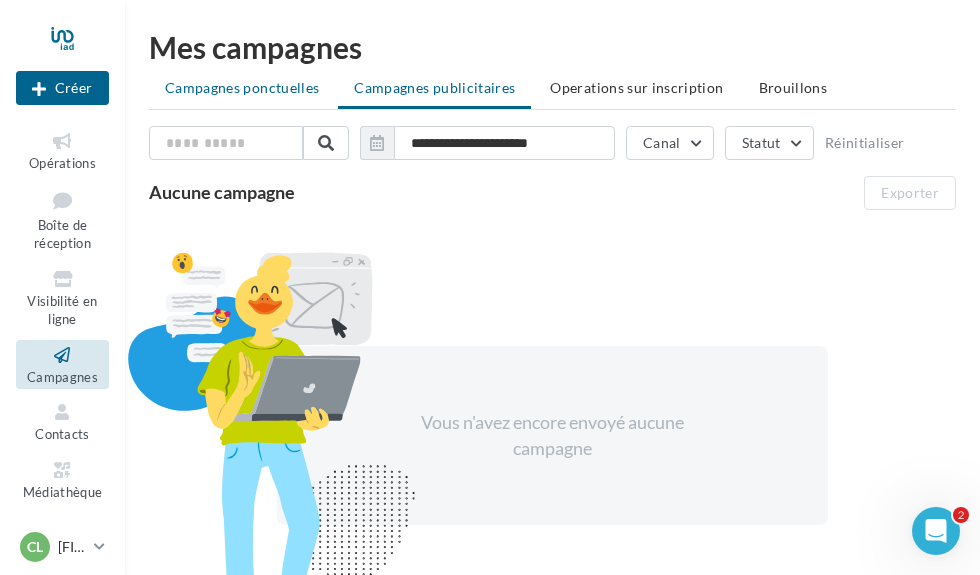click on "Campagnes ponctuelles" at bounding box center [242, 87] 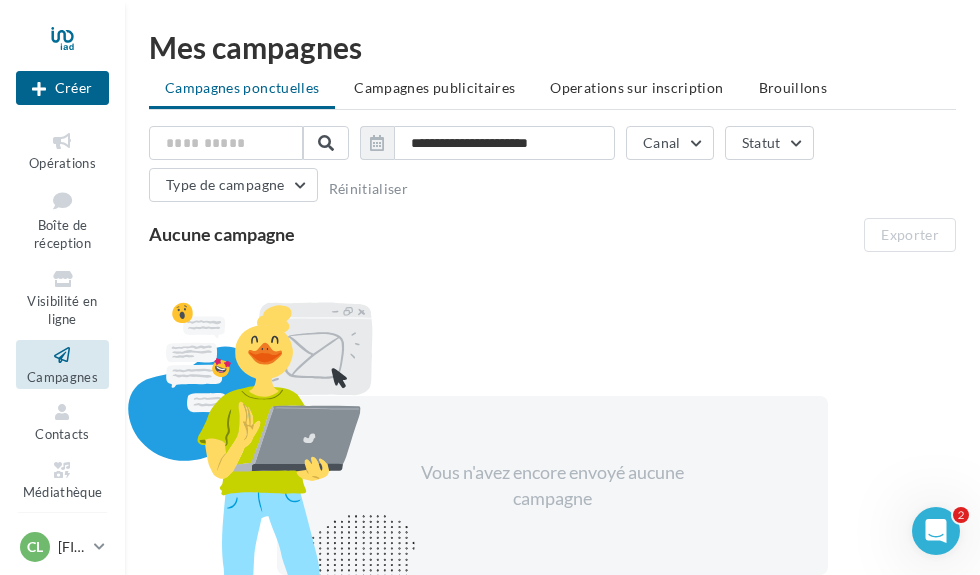 click at bounding box center (62, 527) 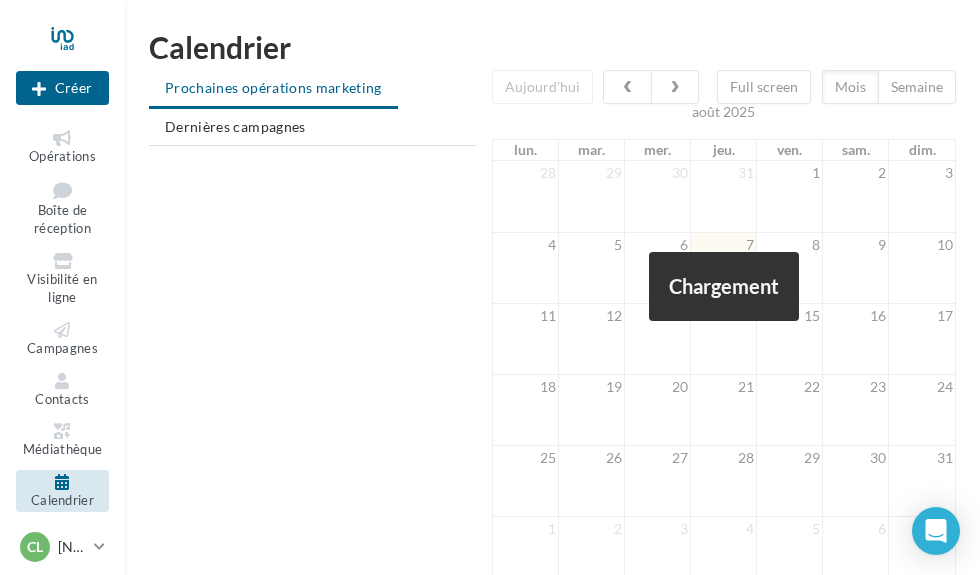 scroll, scrollTop: 0, scrollLeft: 0, axis: both 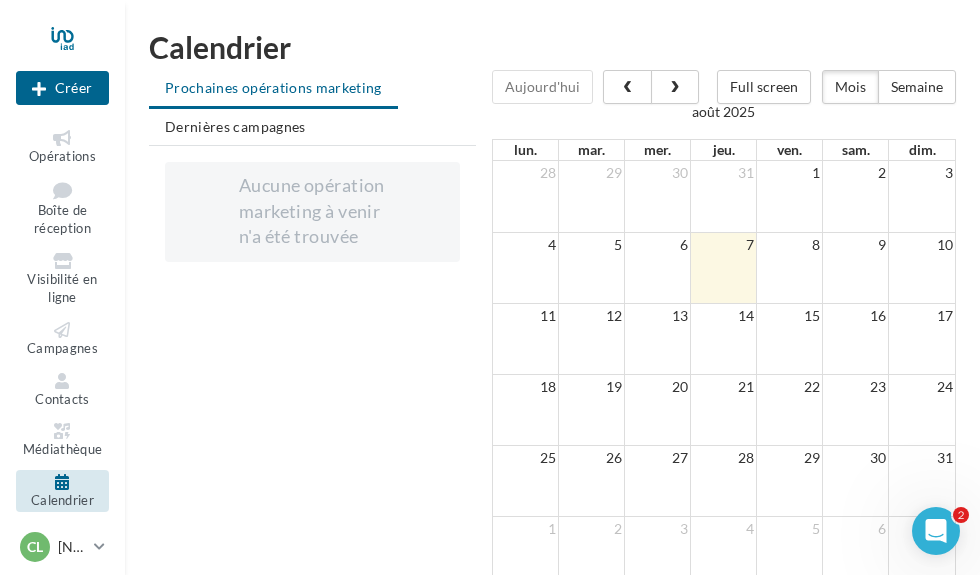 click 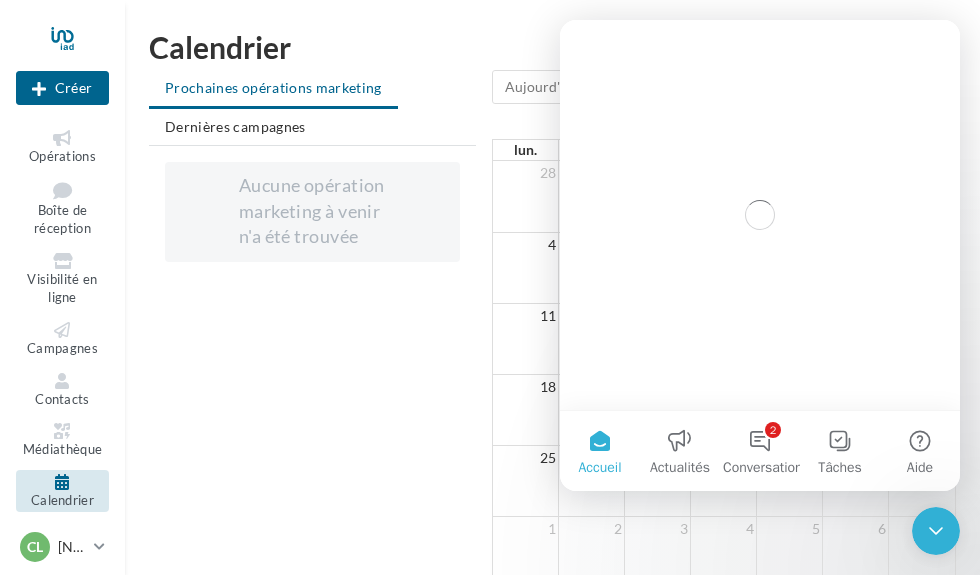 scroll, scrollTop: 0, scrollLeft: 0, axis: both 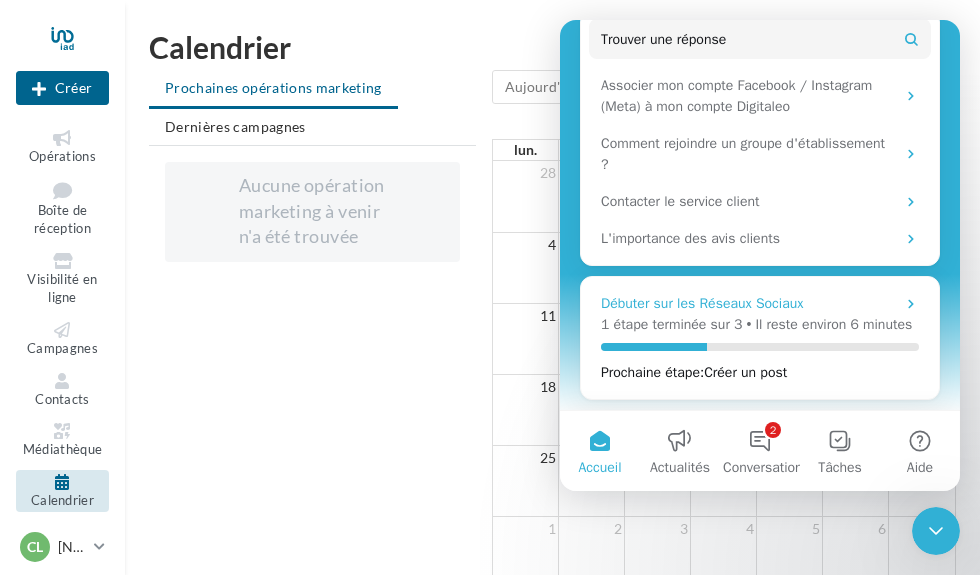 click on "Débuter sur les Réseaux Sociaux" at bounding box center (760, 303) 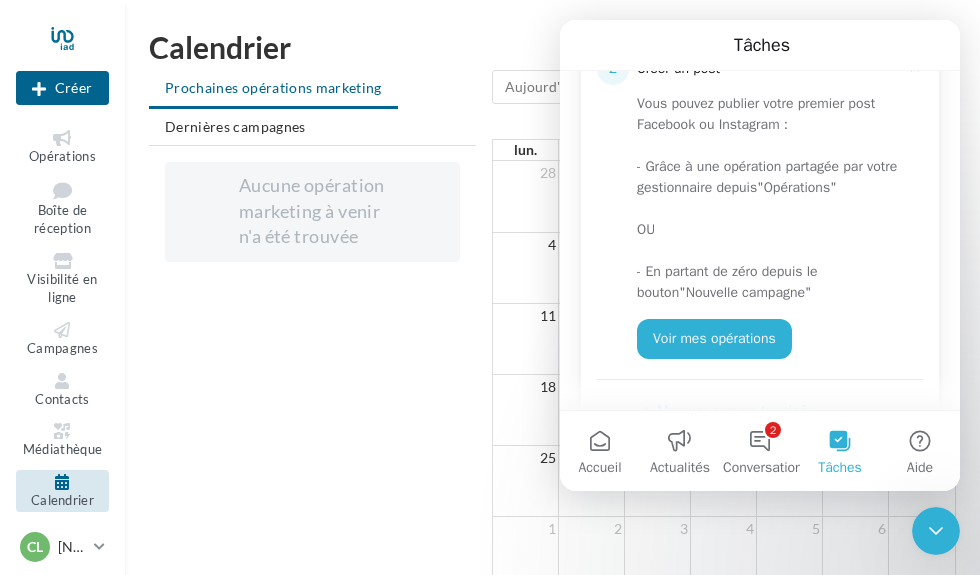 scroll, scrollTop: 389, scrollLeft: 0, axis: vertical 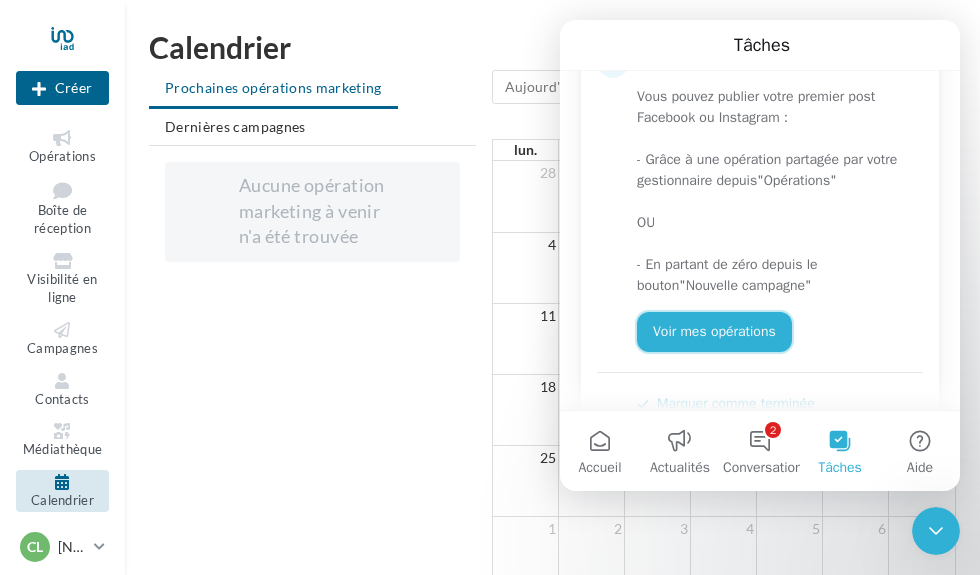 click on "Voir mes opérations" at bounding box center [714, 332] 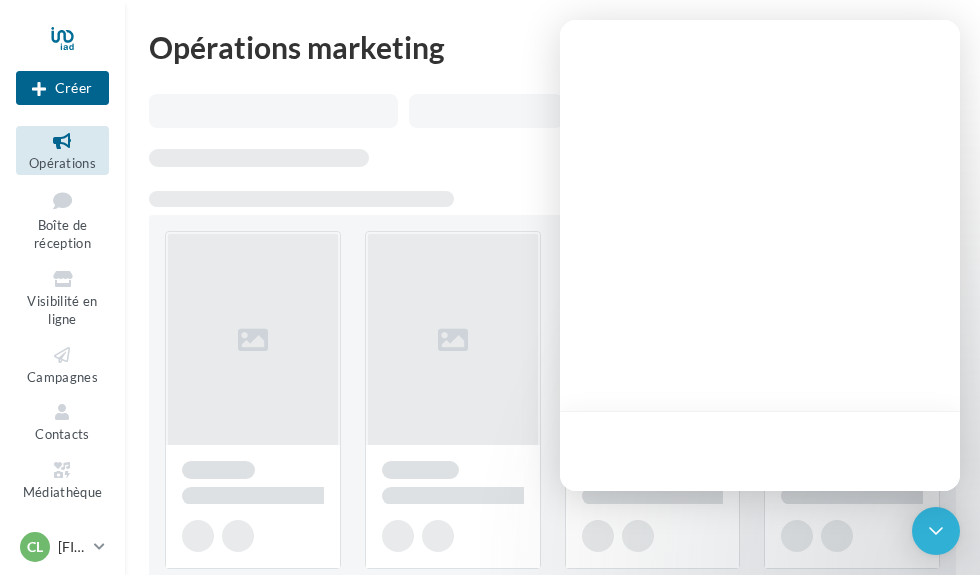scroll, scrollTop: 0, scrollLeft: 0, axis: both 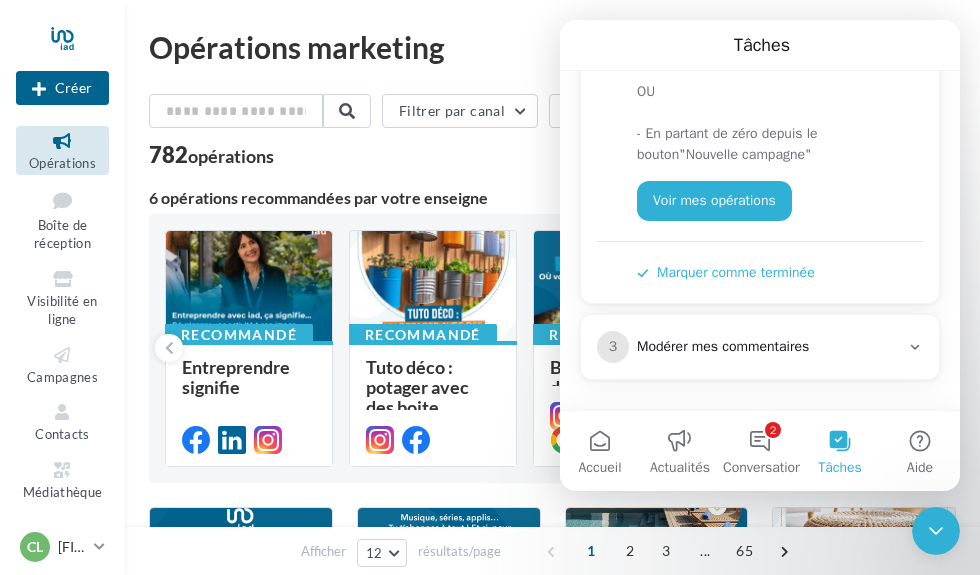 click 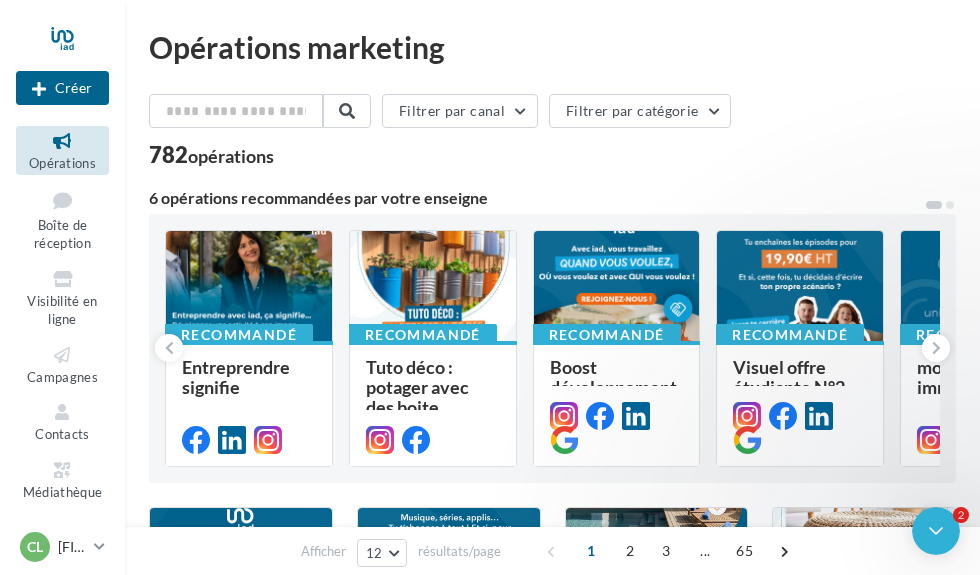 scroll, scrollTop: 0, scrollLeft: 0, axis: both 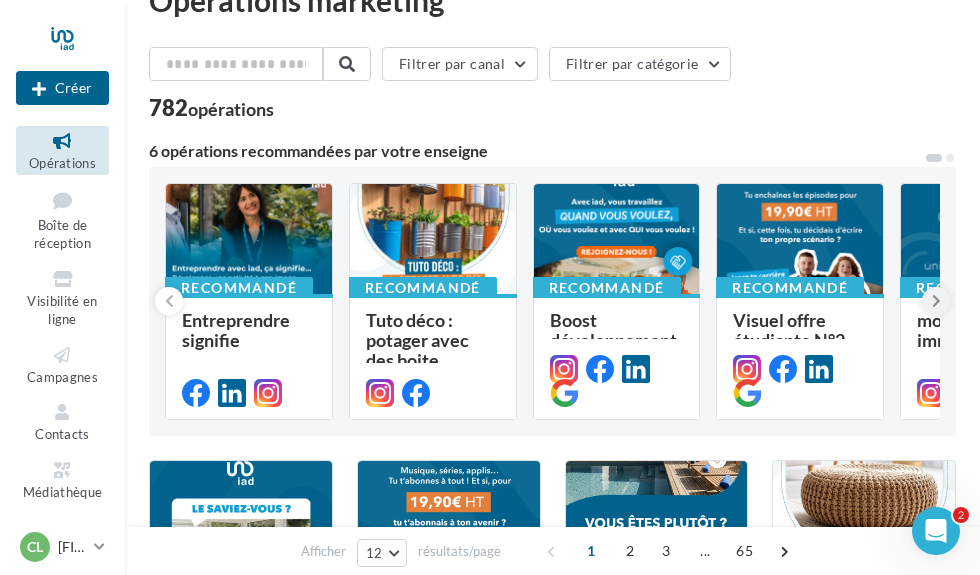 click at bounding box center (936, 301) 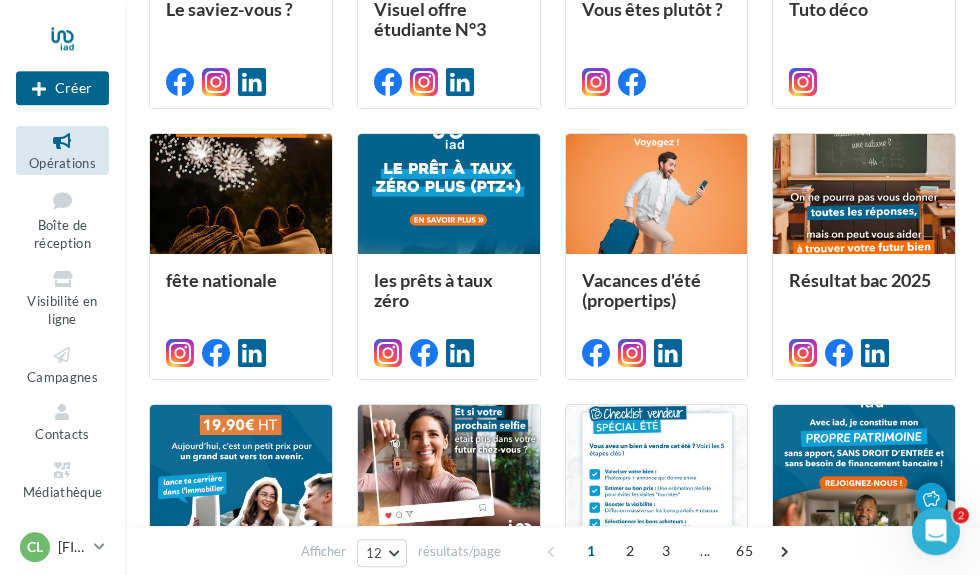 scroll, scrollTop: 646, scrollLeft: 0, axis: vertical 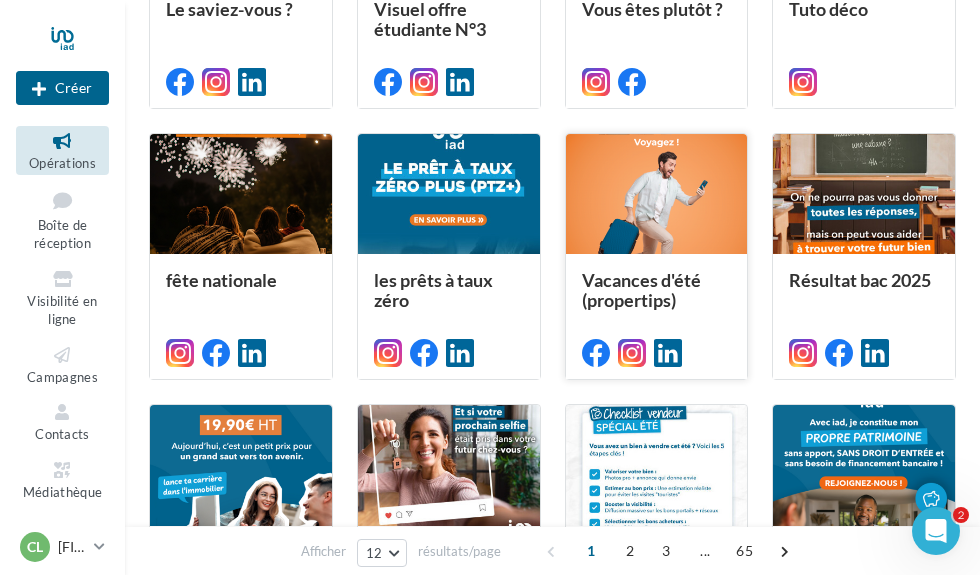 click at bounding box center [657, 195] 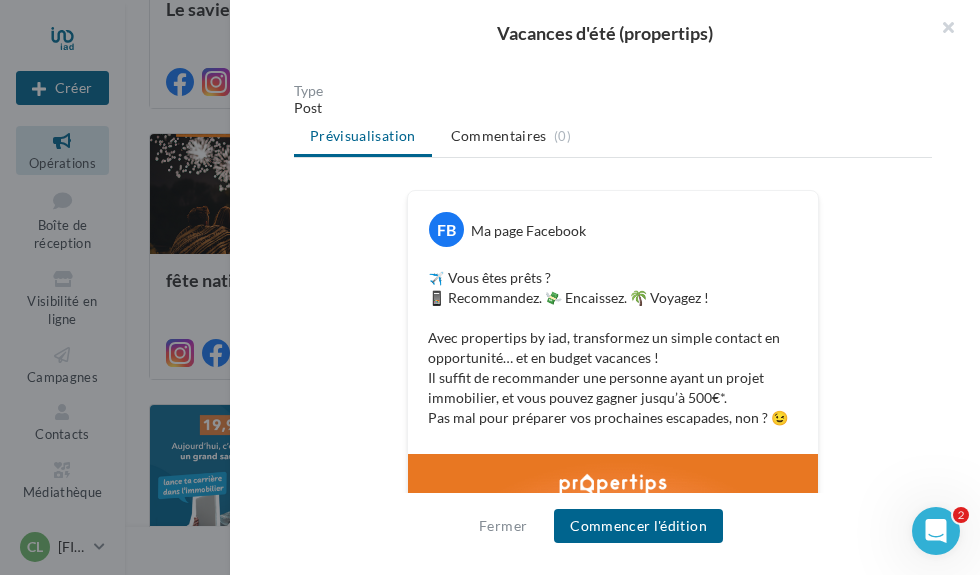 scroll, scrollTop: 227, scrollLeft: 0, axis: vertical 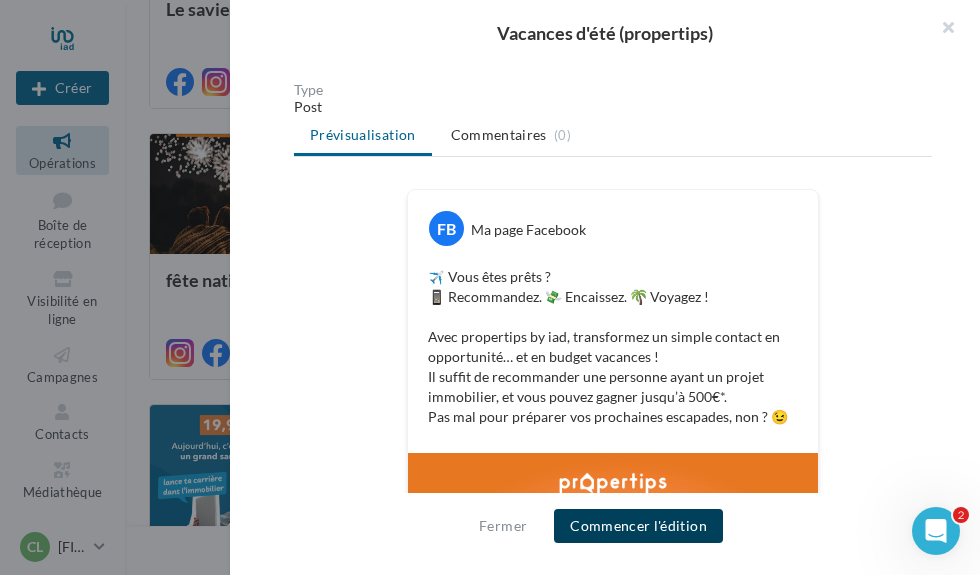 click on "Commencer l'édition" at bounding box center [638, 526] 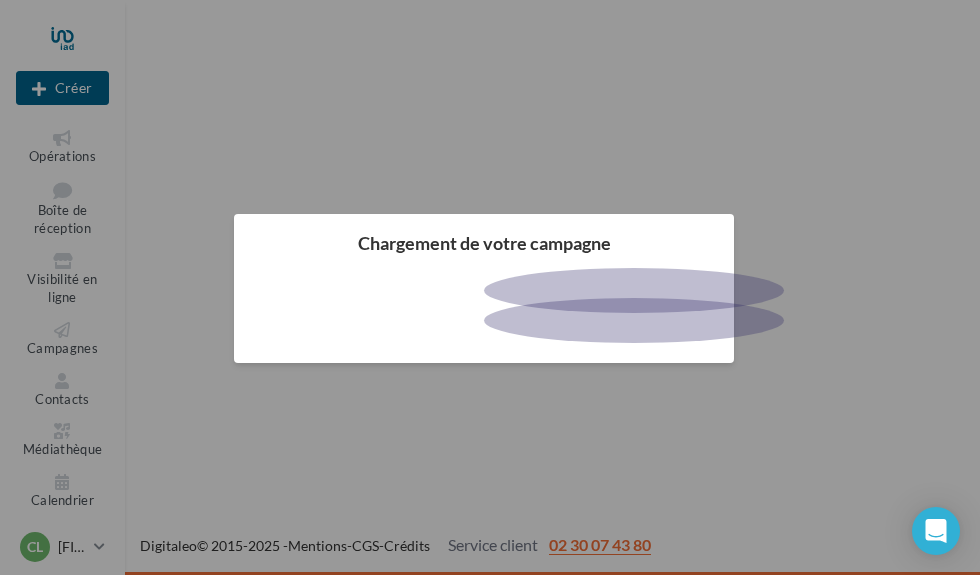 scroll, scrollTop: 3, scrollLeft: 0, axis: vertical 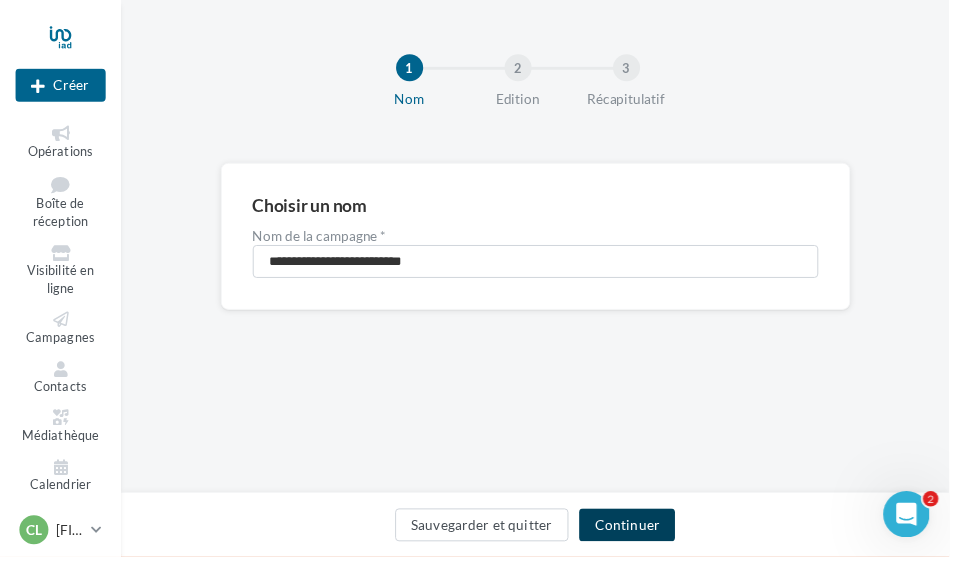 click on "Continuer" at bounding box center [647, 542] 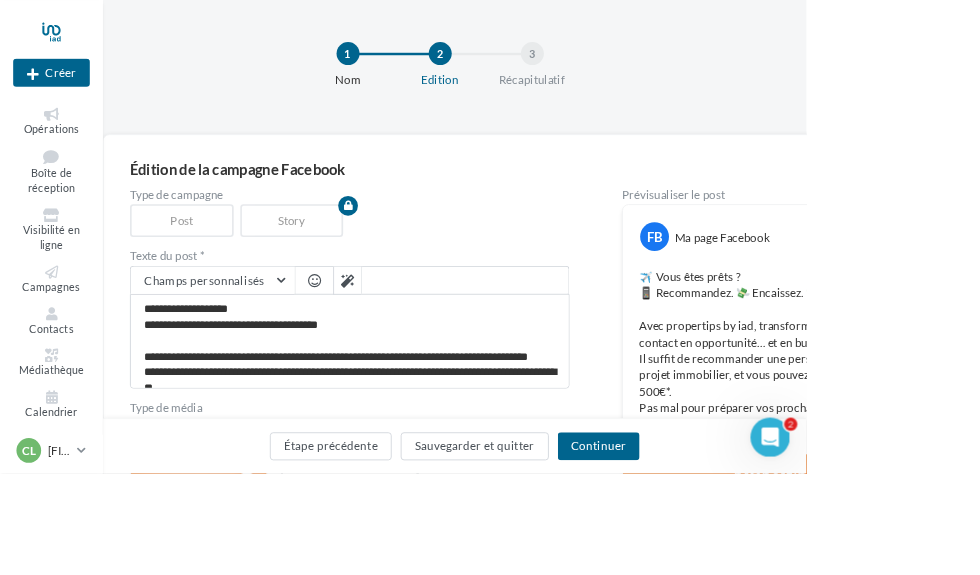 scroll, scrollTop: 4, scrollLeft: 0, axis: vertical 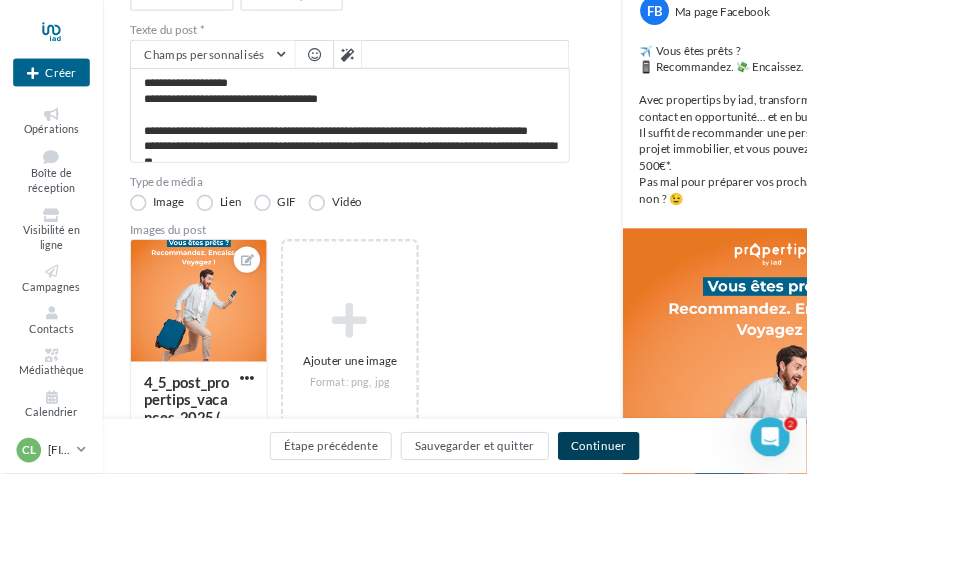 click on "Continuer" at bounding box center (727, 542) 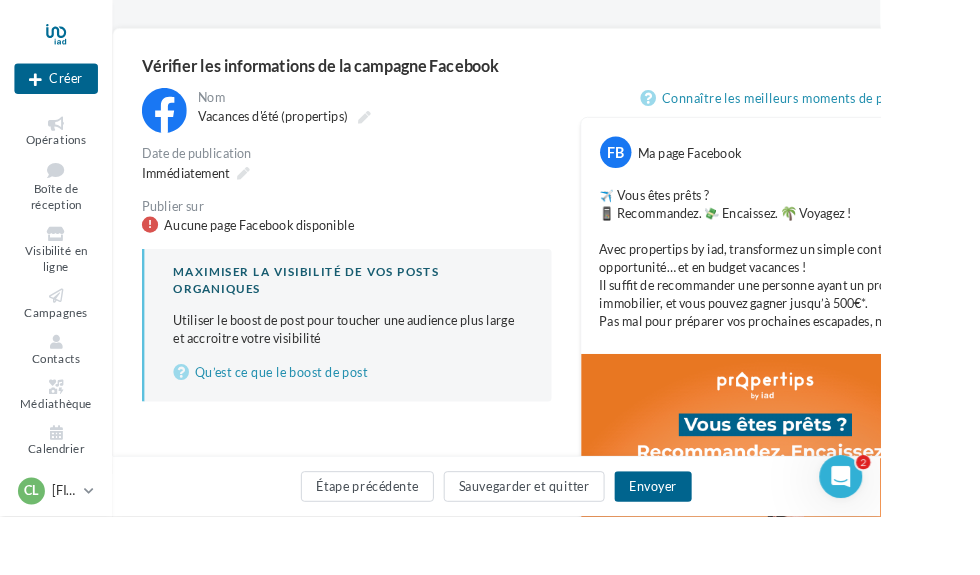 scroll, scrollTop: 160, scrollLeft: 0, axis: vertical 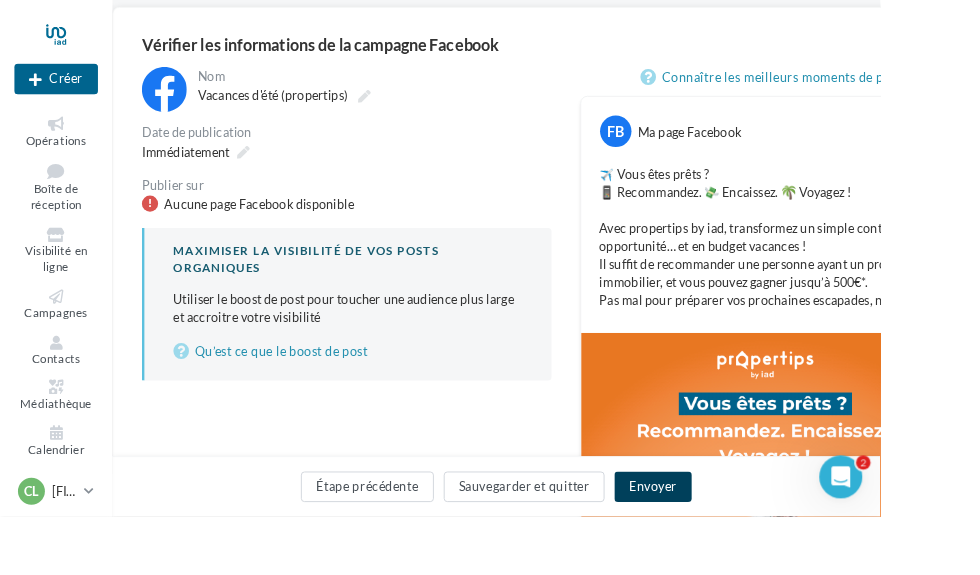 click on "Envoyer" at bounding box center [726, 542] 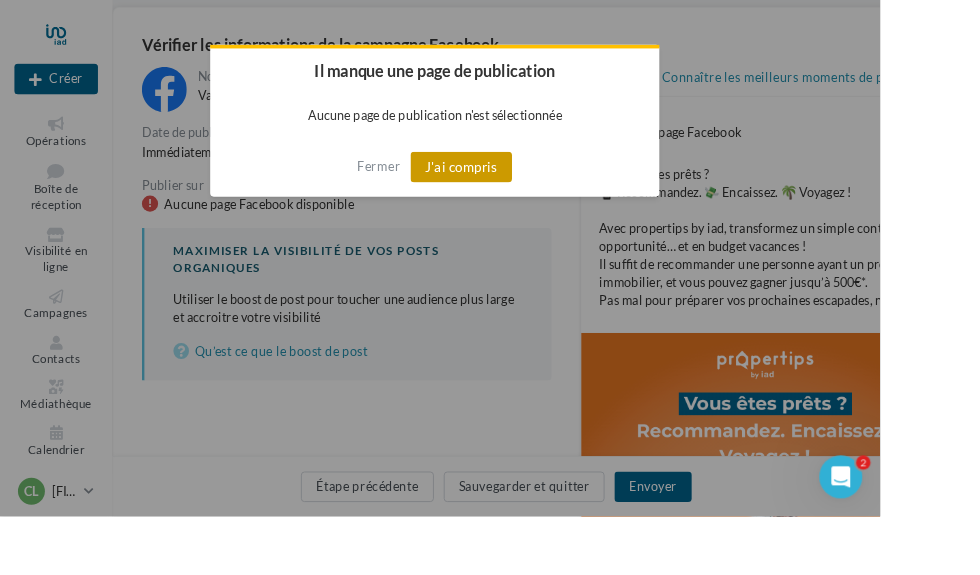 click on "J'ai compris" at bounding box center (514, 186) 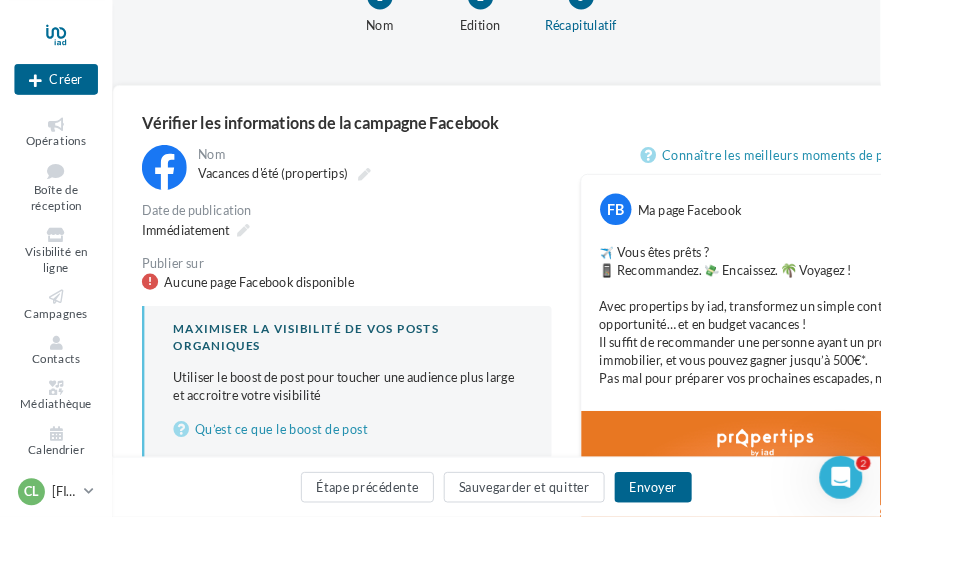 scroll, scrollTop: 0, scrollLeft: 0, axis: both 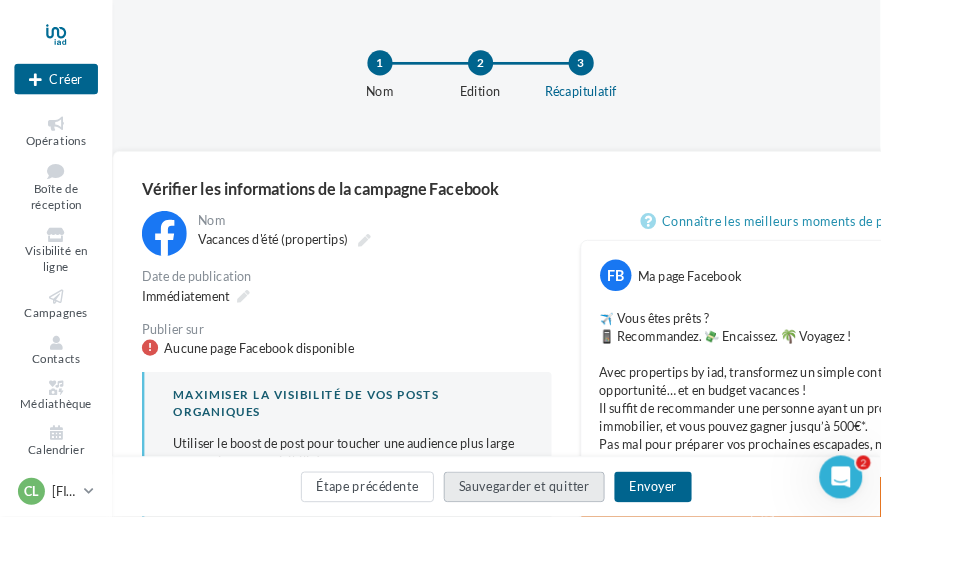 click on "Sauvegarder et quitter" at bounding box center (584, 542) 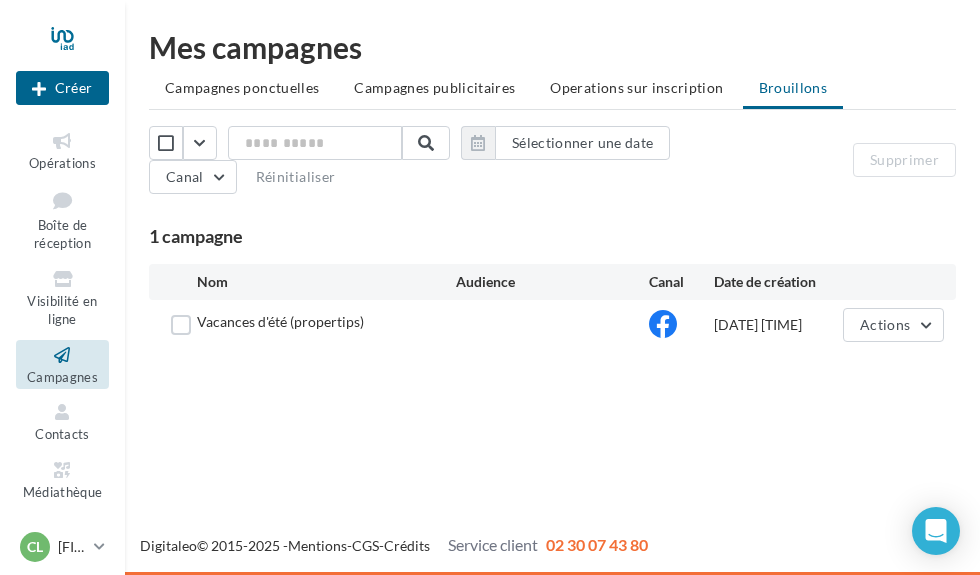 scroll, scrollTop: 0, scrollLeft: 0, axis: both 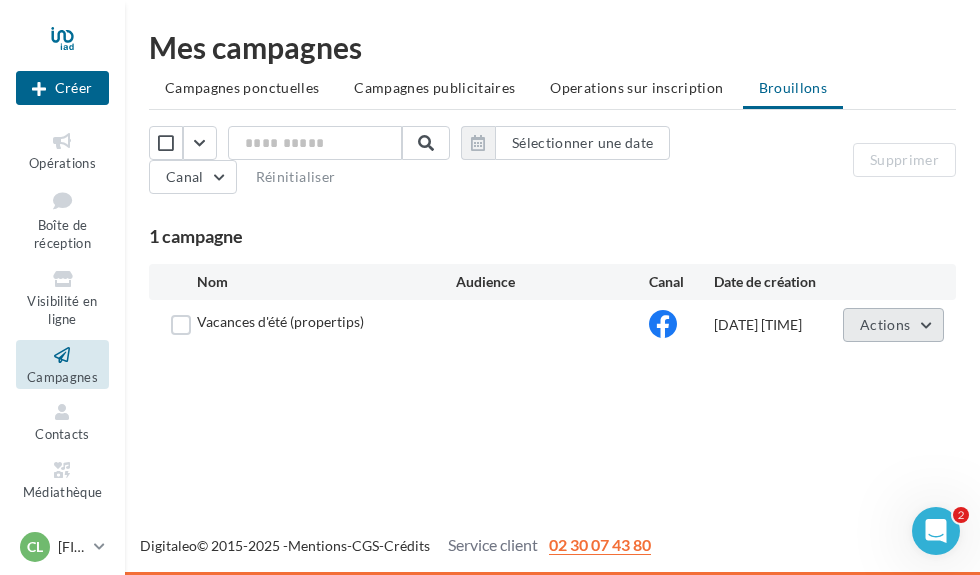 click on "Actions" at bounding box center (893, 325) 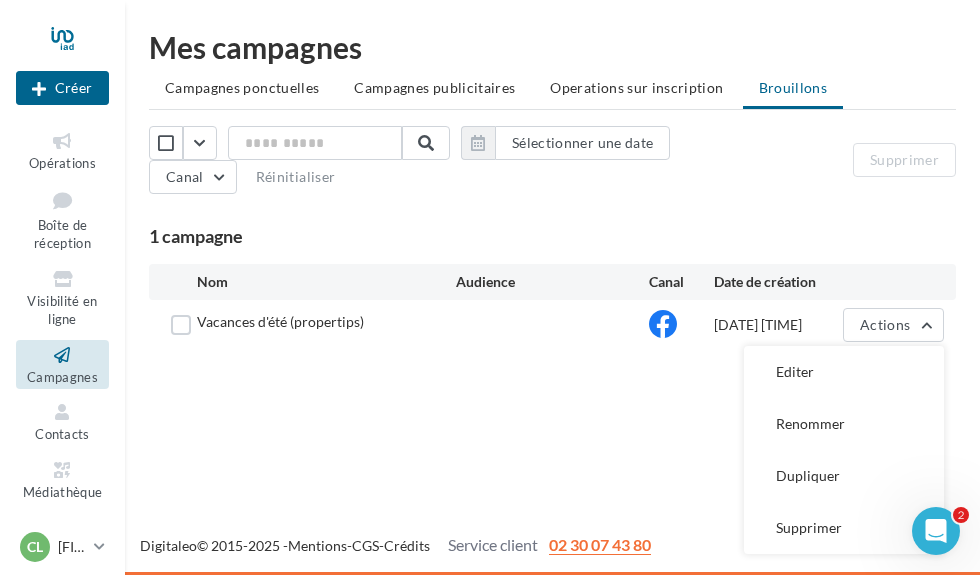 click on "Nouvelle campagne
Créer
Opérations
Boîte de réception
Visibilité en ligne
Campagnes
Contacts
Médiathèque
Calendrier" at bounding box center (490, 287) 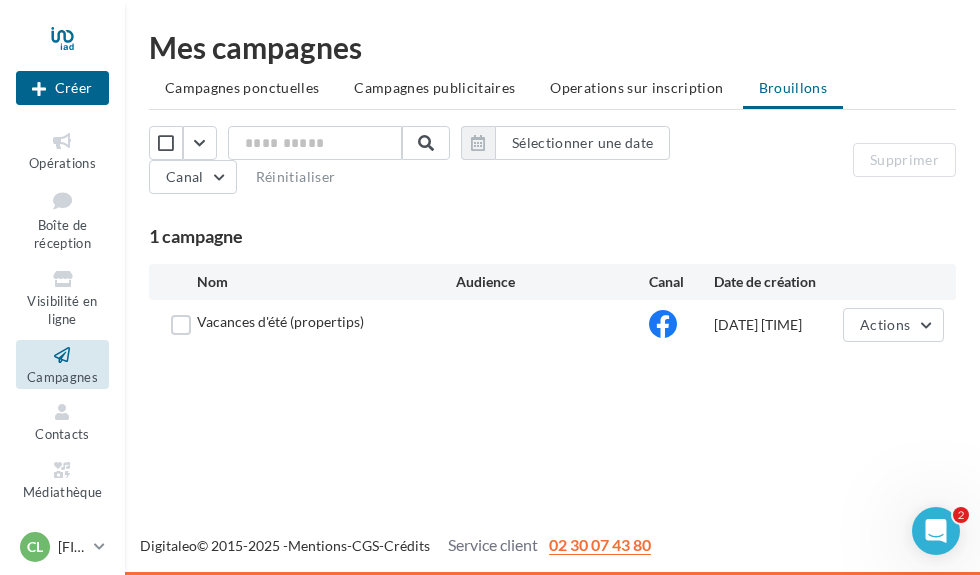 click 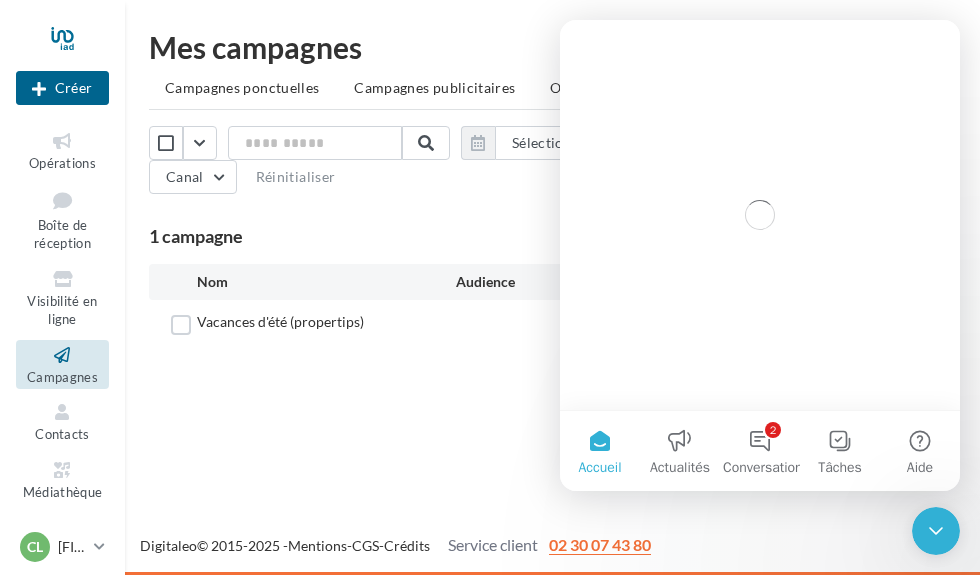 scroll, scrollTop: 0, scrollLeft: 0, axis: both 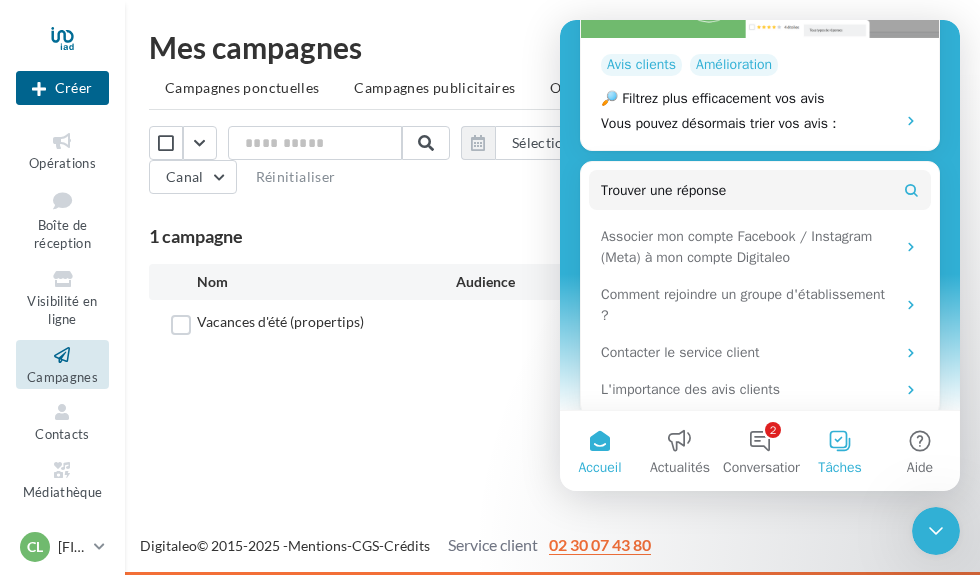 click on "Tâches" at bounding box center (840, 451) 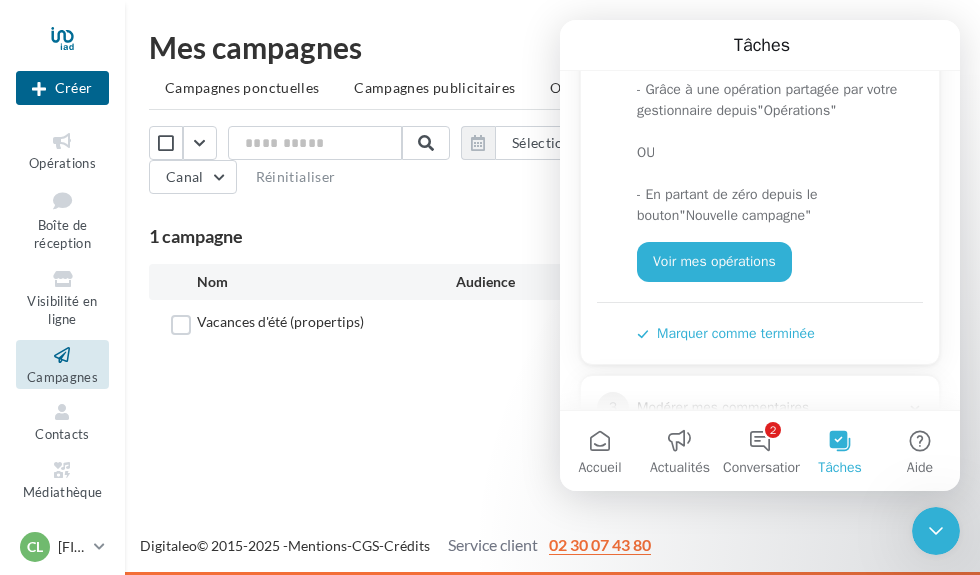 scroll, scrollTop: 460, scrollLeft: 0, axis: vertical 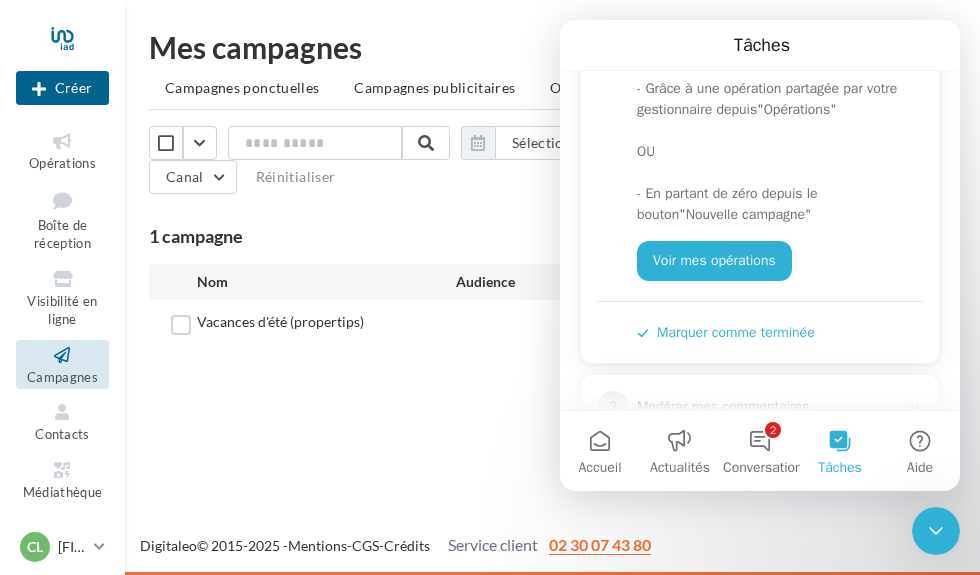click on "Marquer comme terminée" at bounding box center [726, 332] 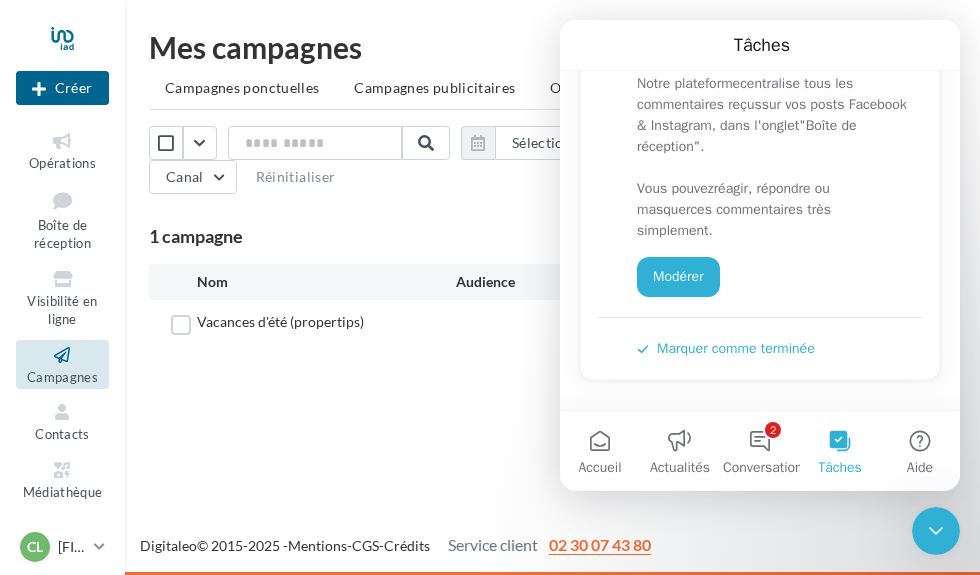 scroll, scrollTop: 478, scrollLeft: 0, axis: vertical 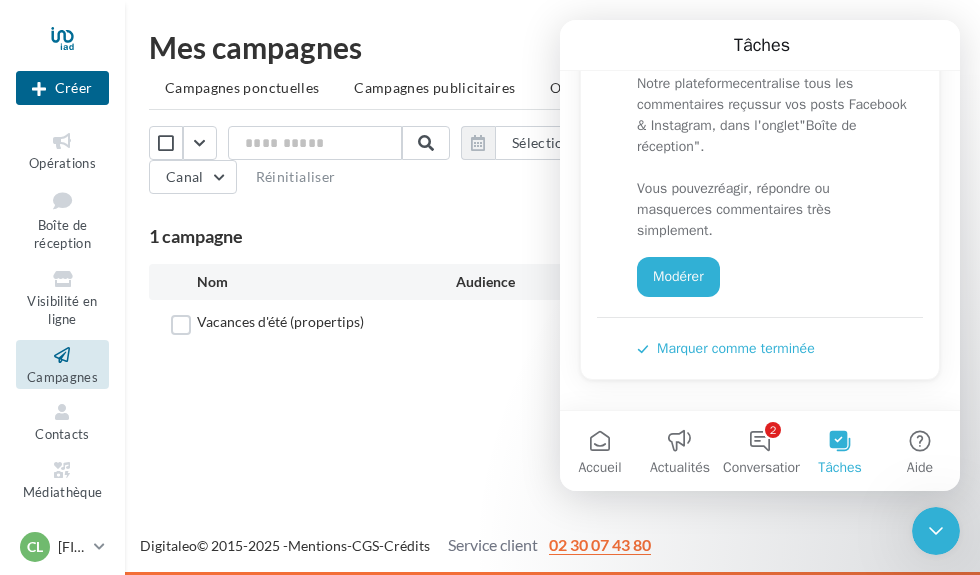 click on "Marquer comme terminée" at bounding box center (726, 348) 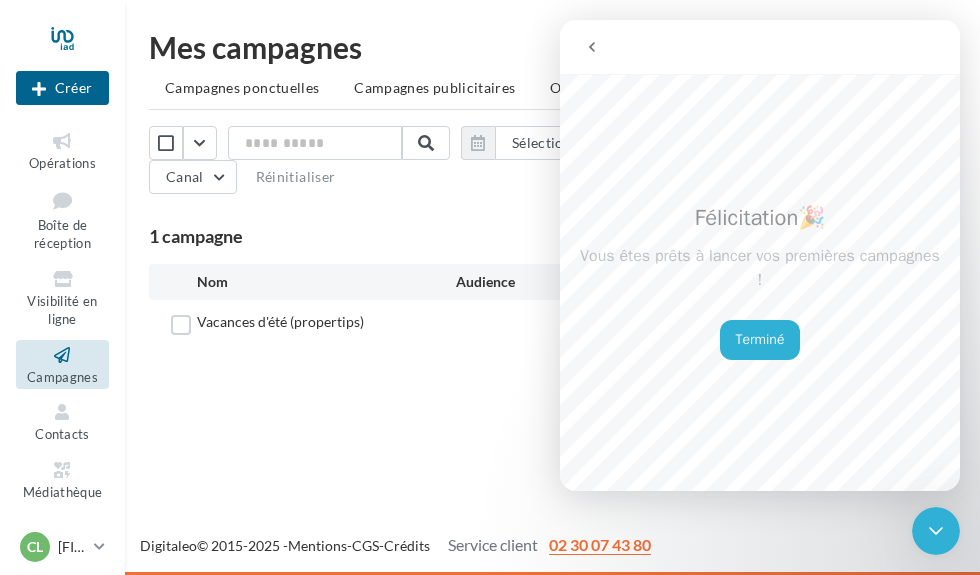 scroll, scrollTop: 103, scrollLeft: 0, axis: vertical 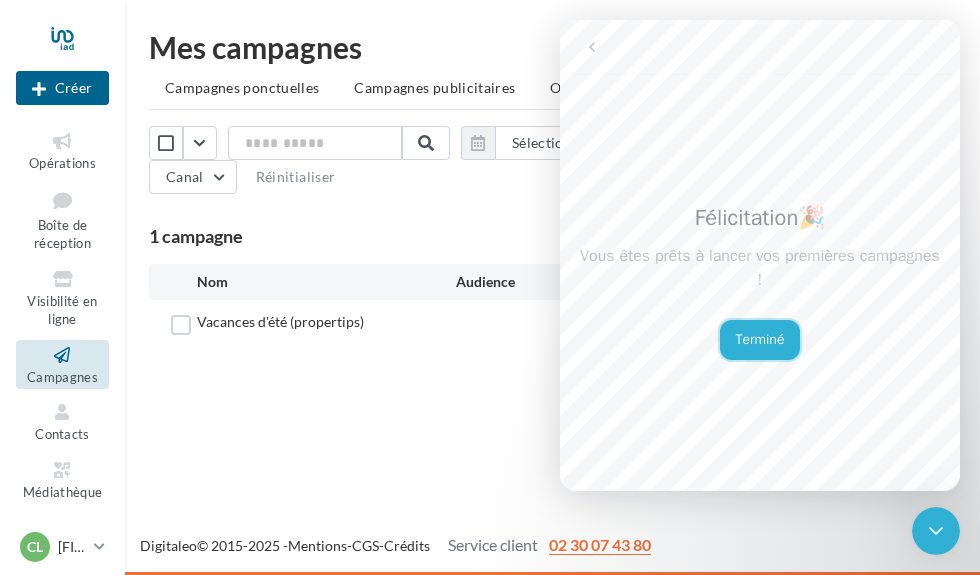 click on "Terminé" at bounding box center (760, 340) 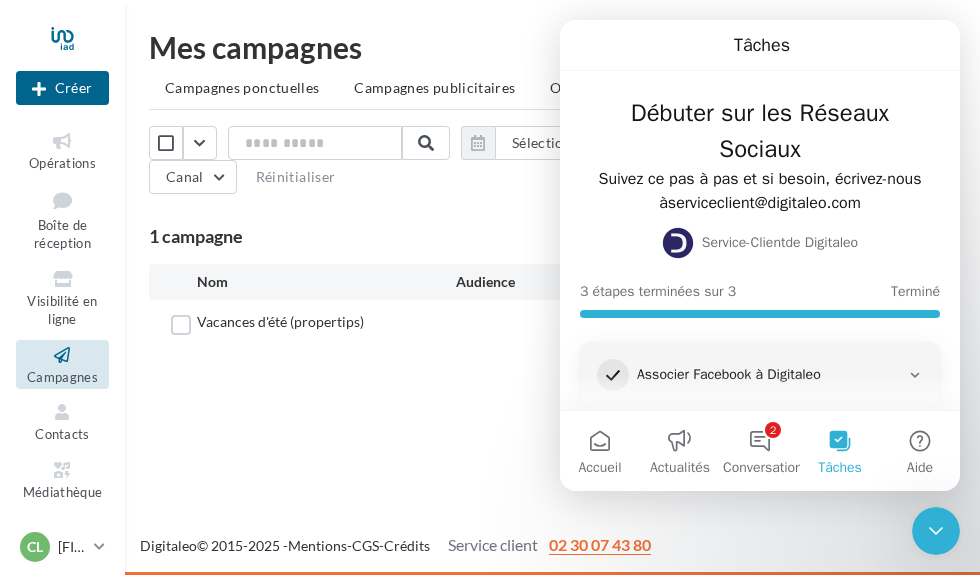 scroll, scrollTop: 135, scrollLeft: 0, axis: vertical 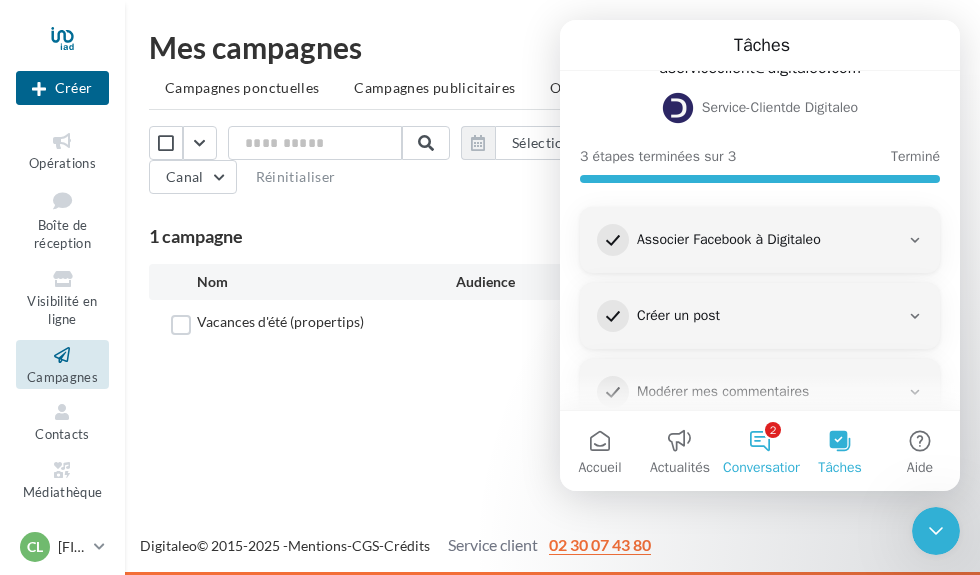 click on "2 Conversations" at bounding box center (760, 451) 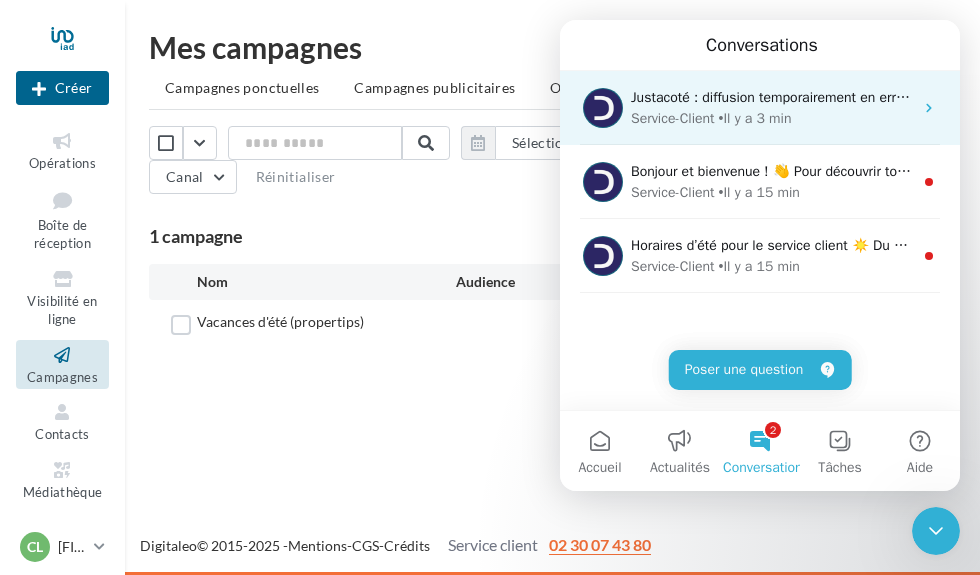 click on "Service-Client •  Il y a 3 min" at bounding box center (772, 118) 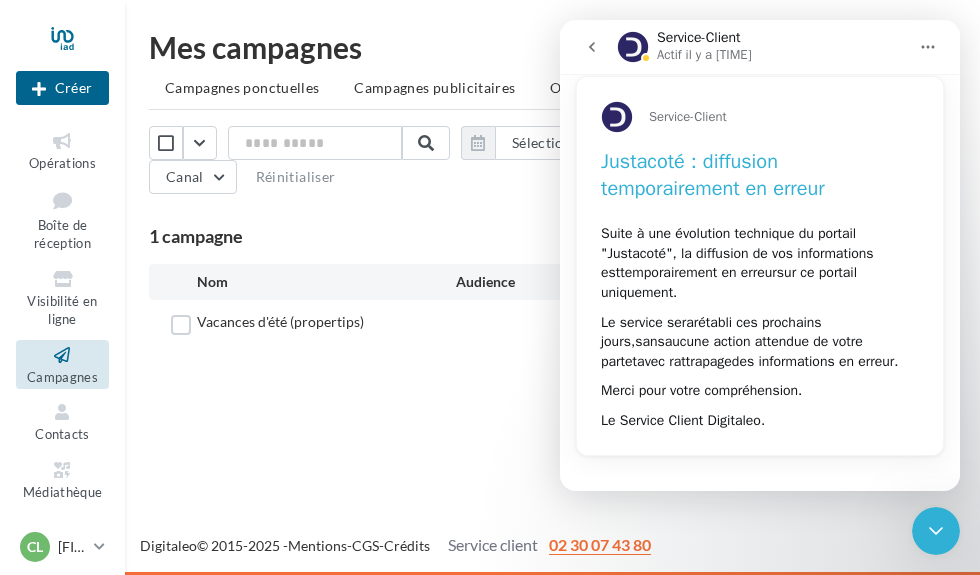 scroll, scrollTop: 21, scrollLeft: 0, axis: vertical 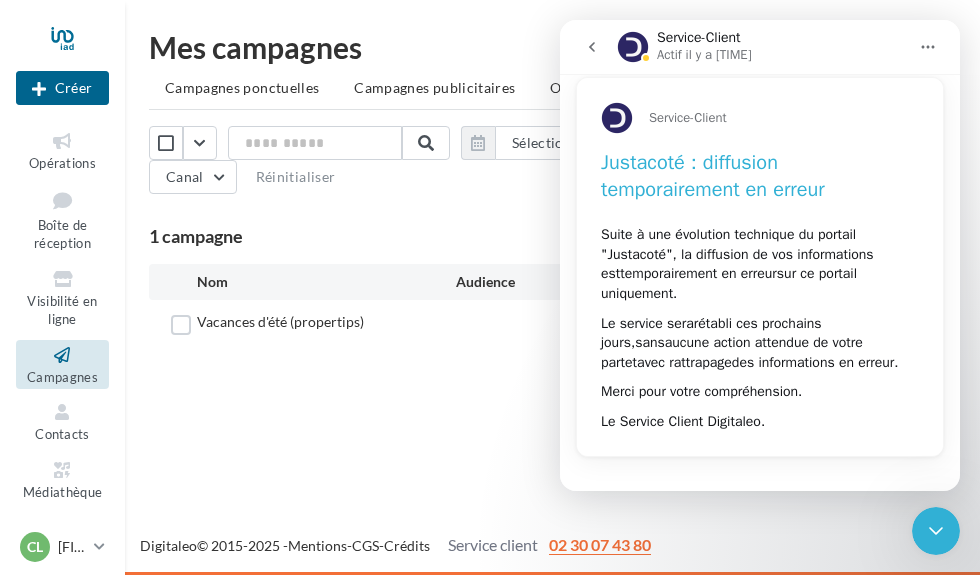 click 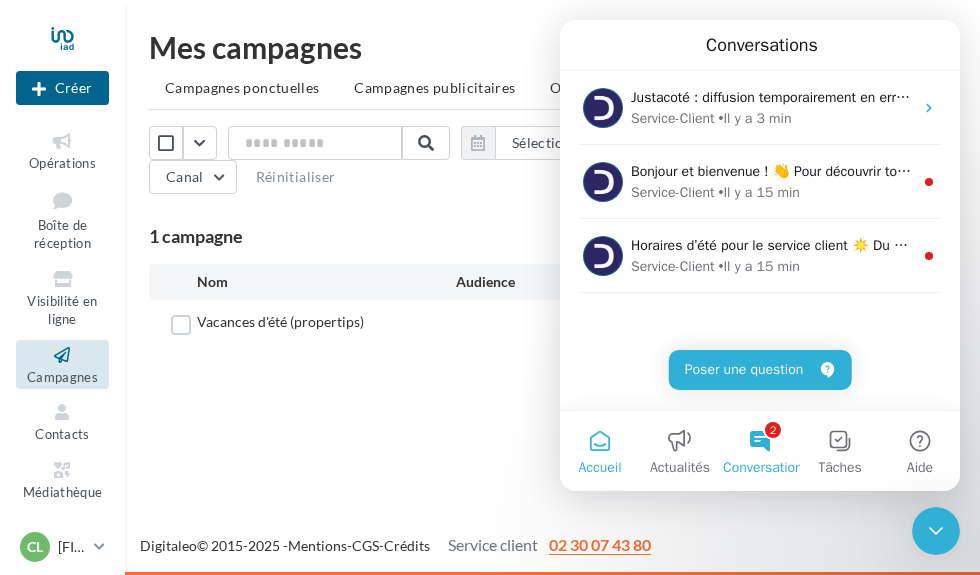 click on "Accueil" at bounding box center [599, 468] 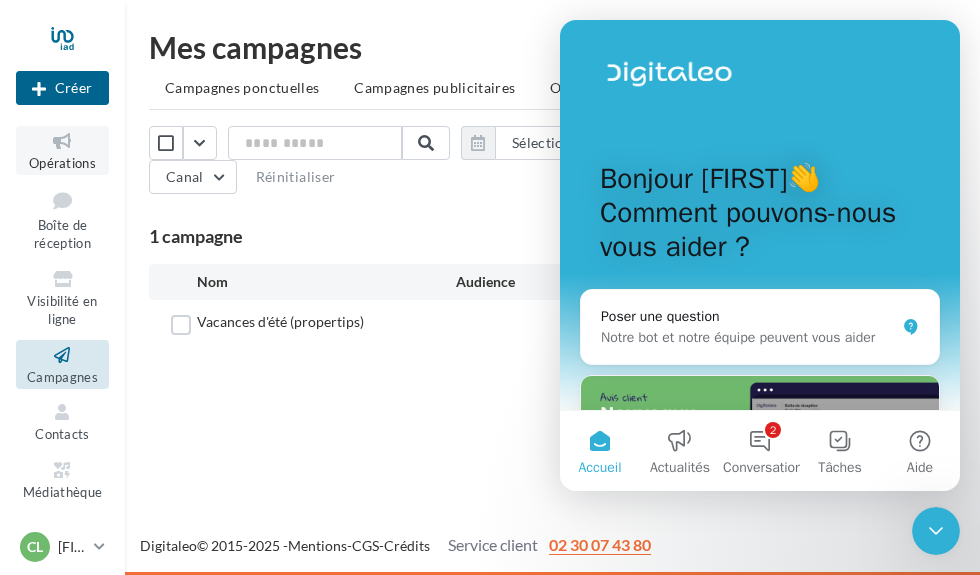 click on "Opérations" at bounding box center (62, 163) 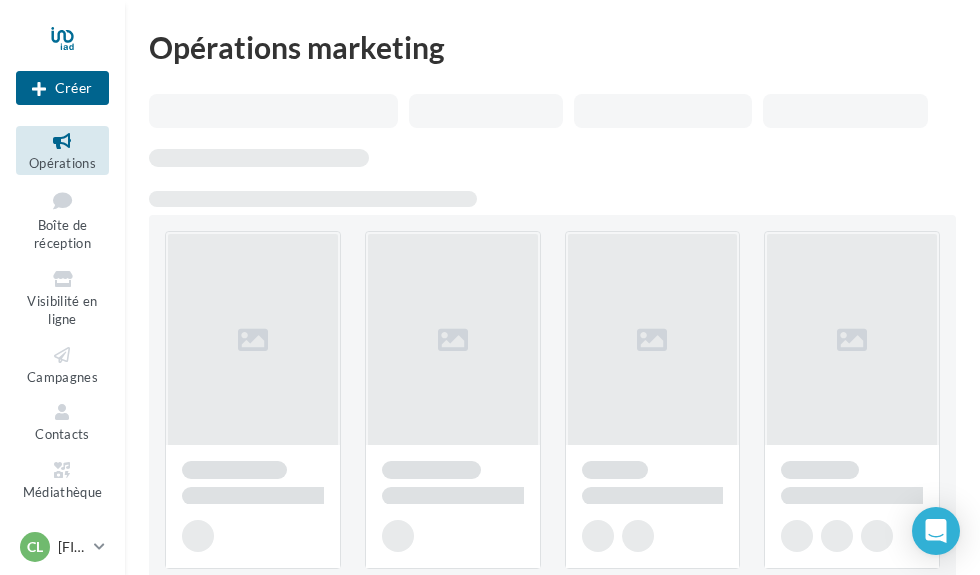 scroll, scrollTop: 0, scrollLeft: 0, axis: both 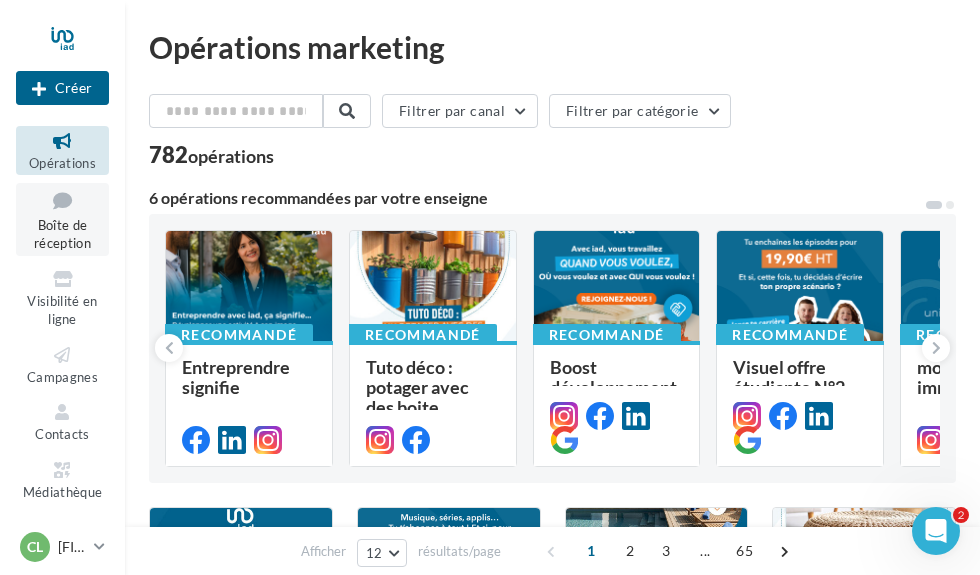 click on "Boîte de réception" at bounding box center [62, 234] 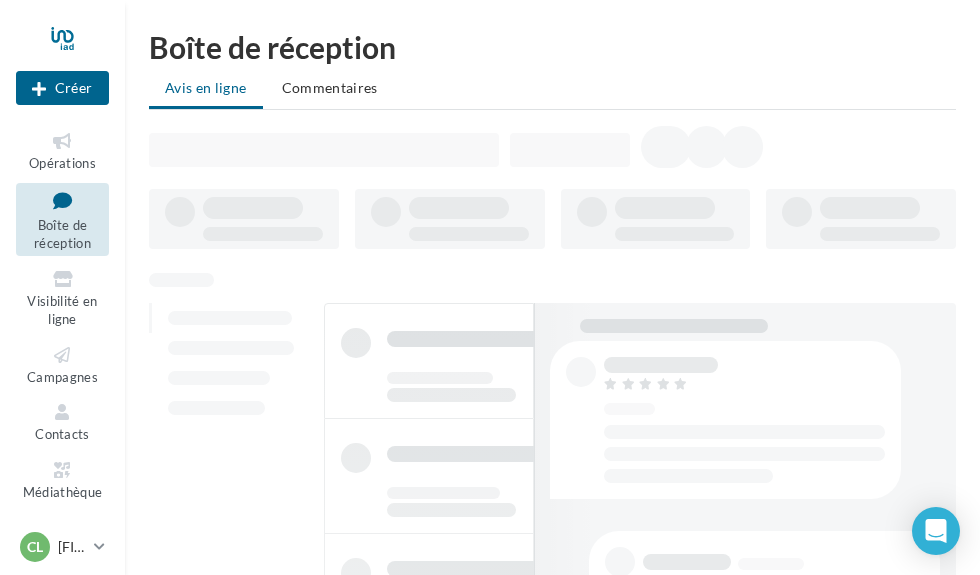 scroll, scrollTop: 0, scrollLeft: 0, axis: both 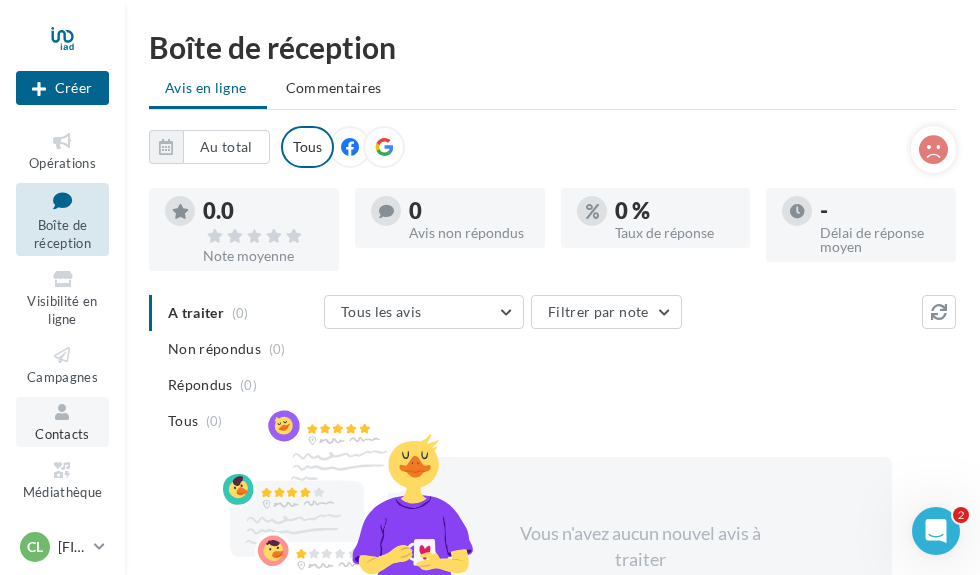 click at bounding box center (62, 412) 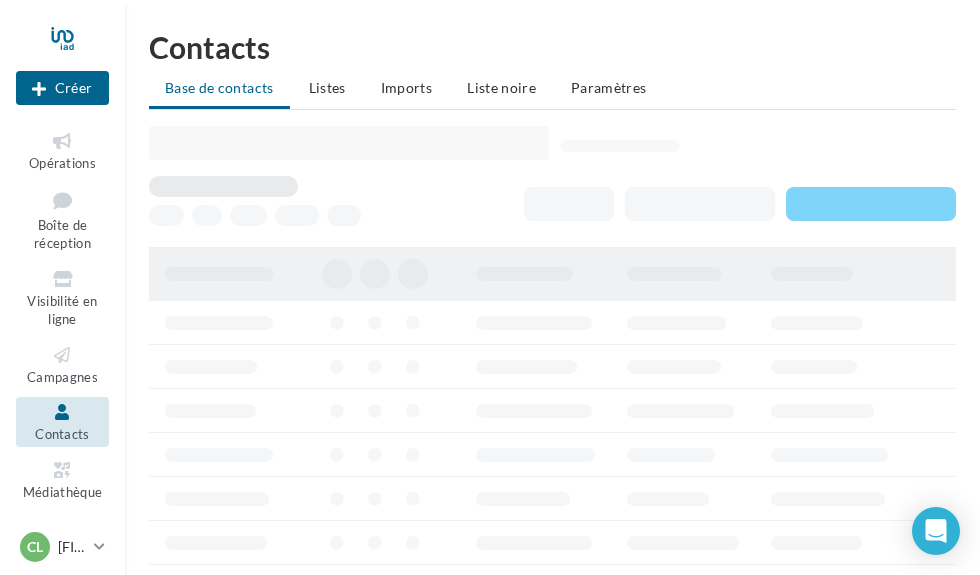 scroll, scrollTop: 0, scrollLeft: 0, axis: both 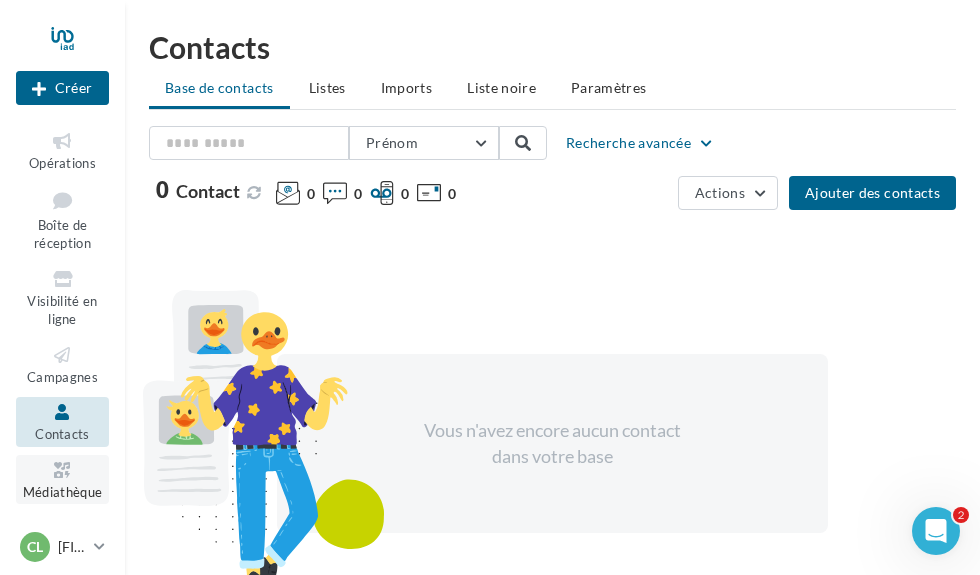 click on "Médiathèque" at bounding box center (63, 492) 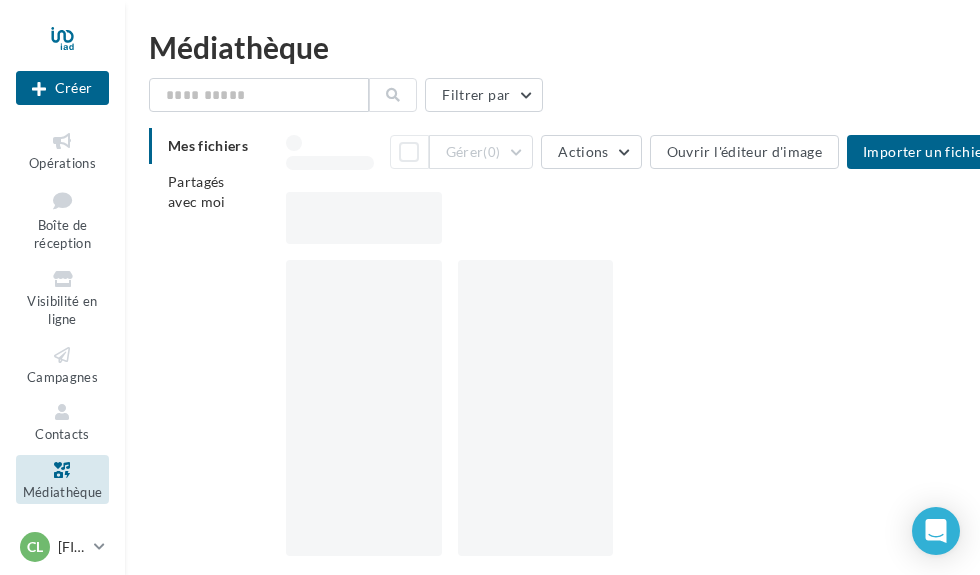 scroll, scrollTop: 0, scrollLeft: 0, axis: both 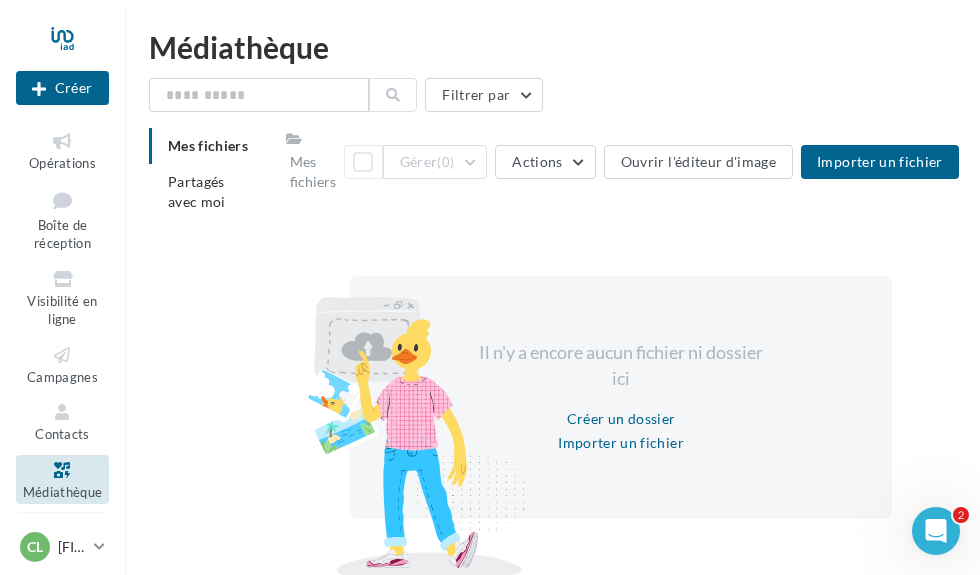 click at bounding box center (62, 527) 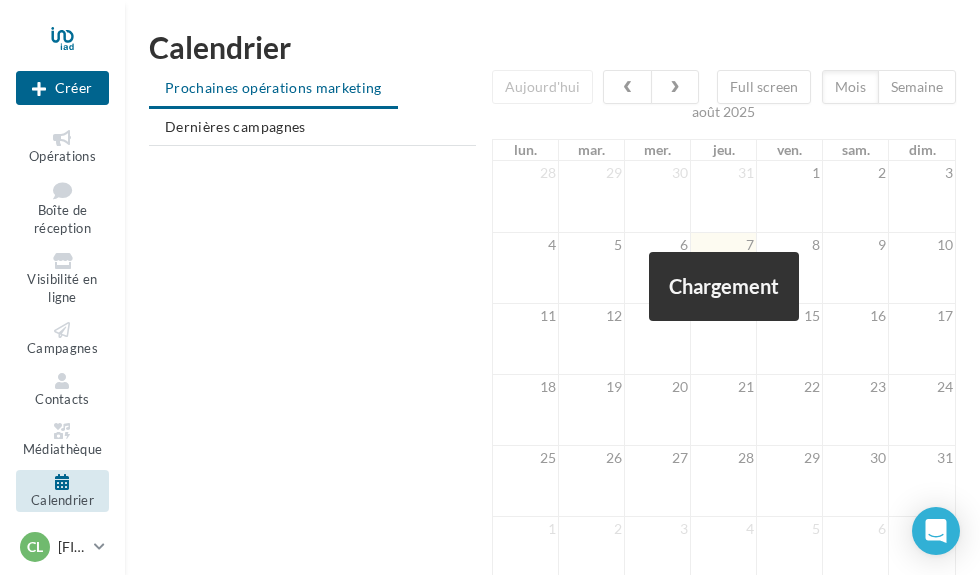 scroll, scrollTop: 0, scrollLeft: 0, axis: both 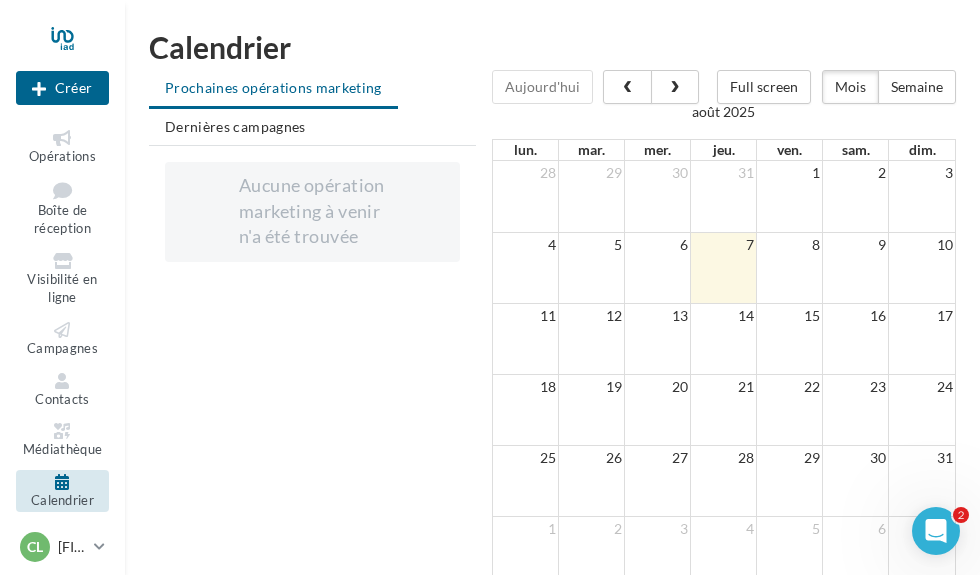 click 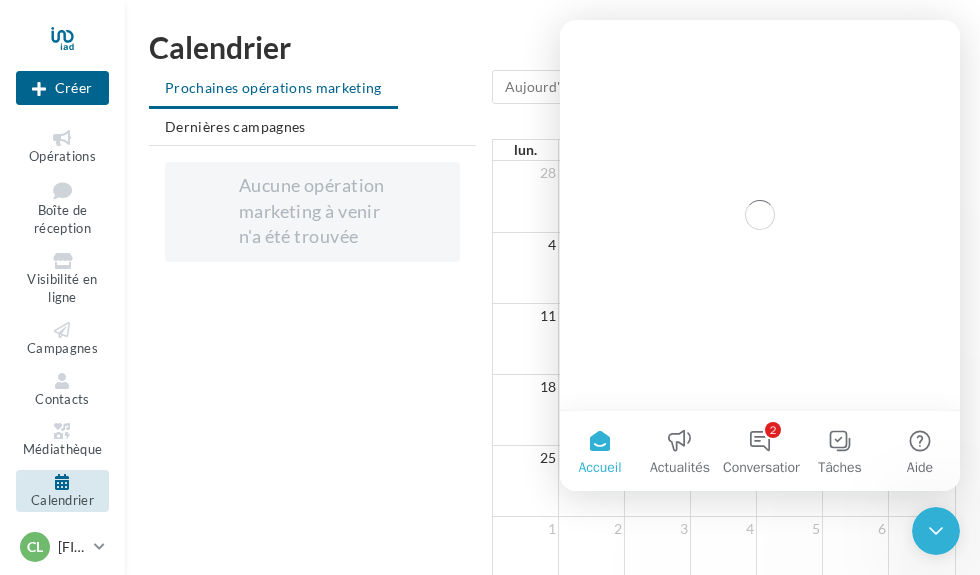 scroll, scrollTop: 0, scrollLeft: 0, axis: both 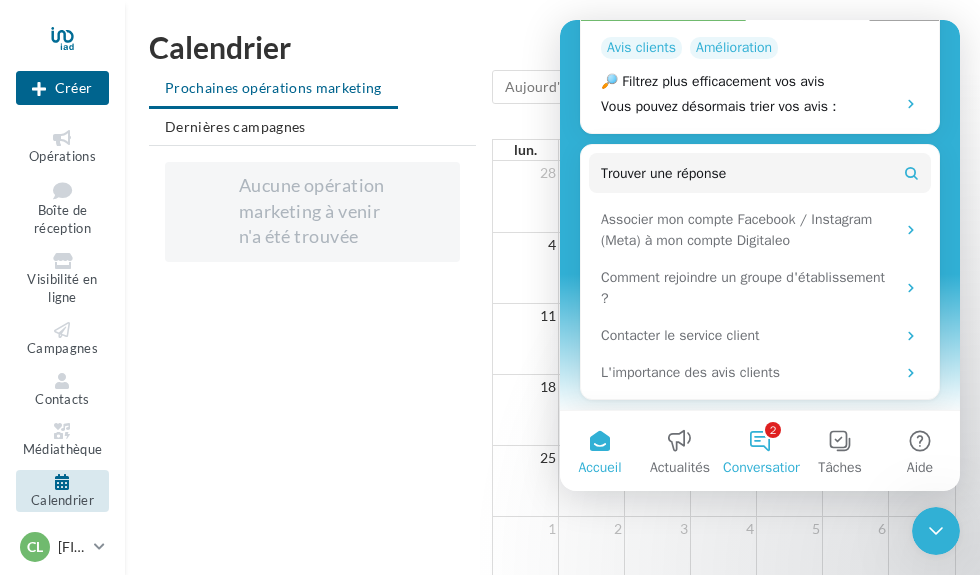 click on "2 Conversations" at bounding box center [760, 451] 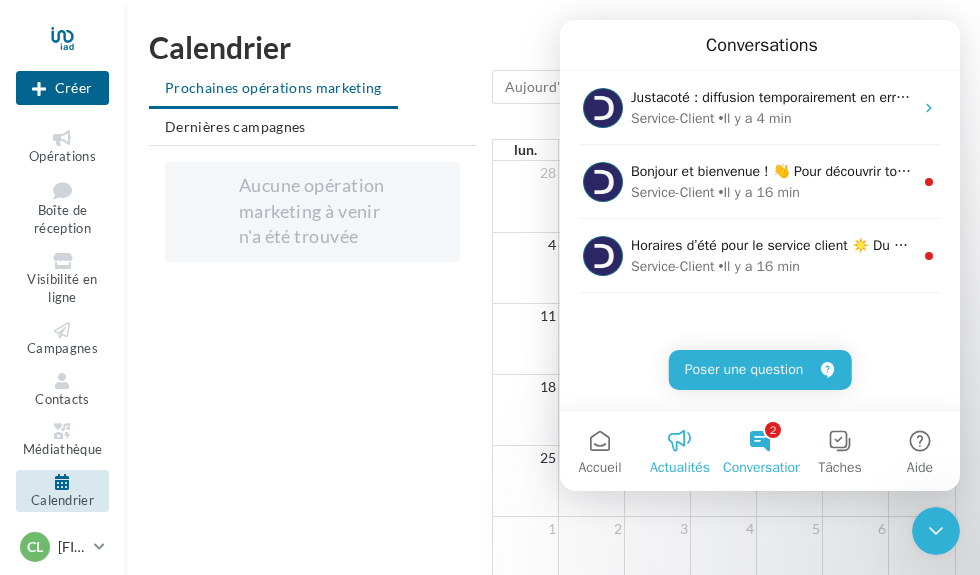 click on "Actualités" at bounding box center [680, 468] 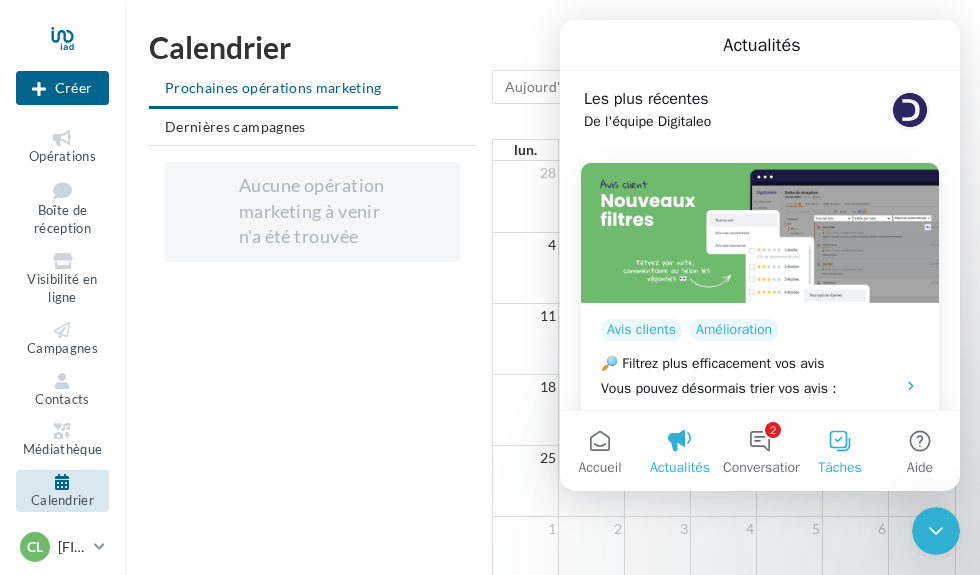 click on "Tâches" at bounding box center [840, 468] 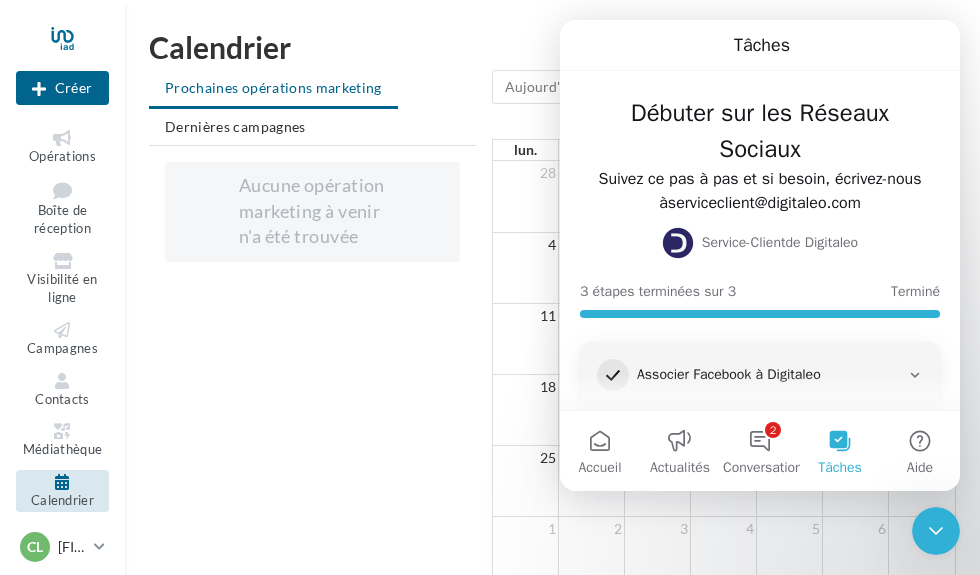 scroll, scrollTop: 135, scrollLeft: 0, axis: vertical 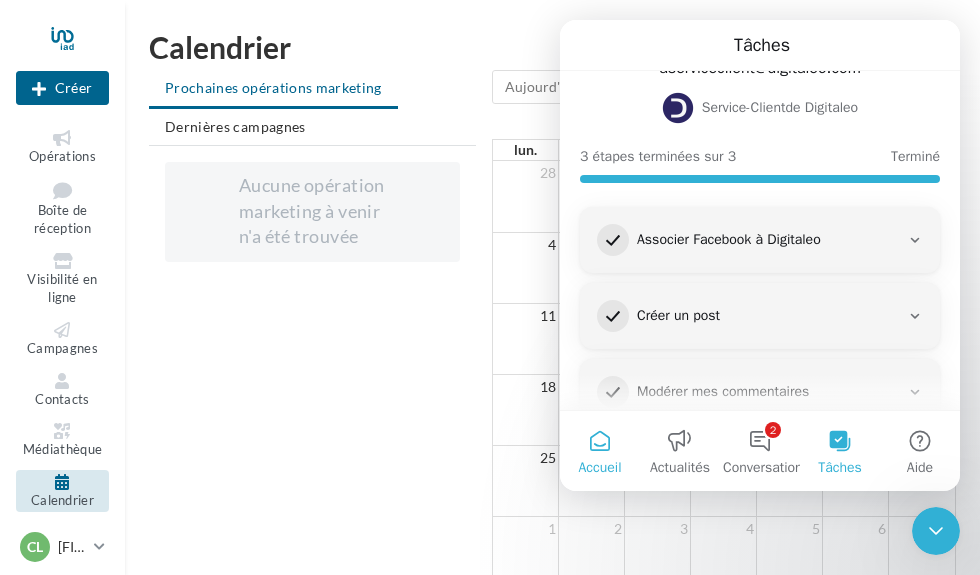 click on "Accueil" at bounding box center (599, 468) 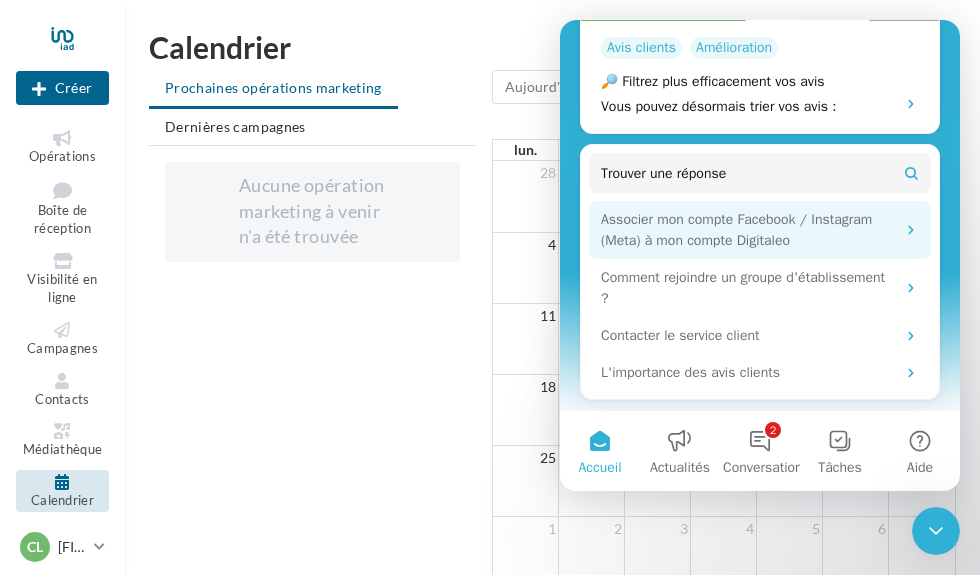 click on "Associer mon compte Facebook / Instagram (Meta) à mon compte Digitaleo" at bounding box center (748, 230) 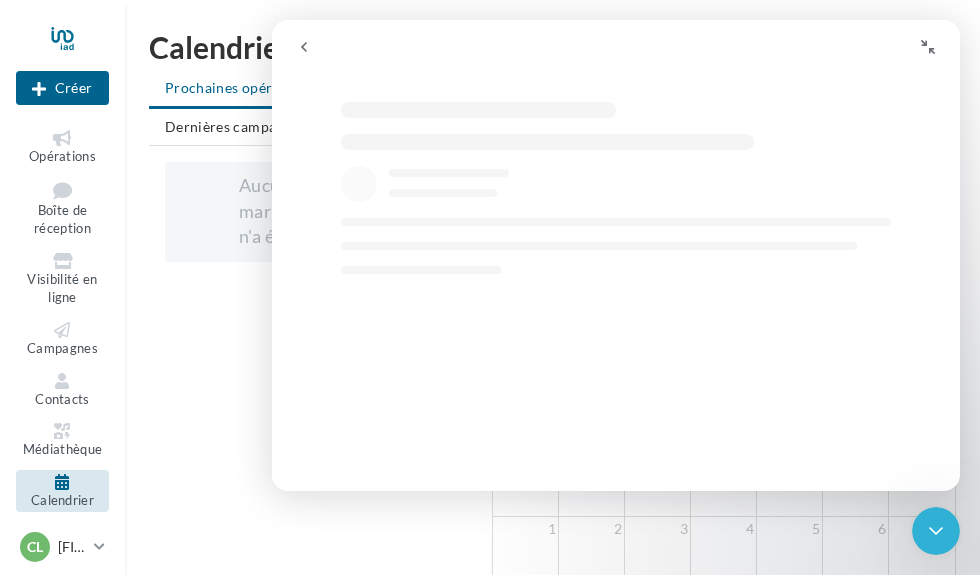 scroll, scrollTop: 419, scrollLeft: 0, axis: vertical 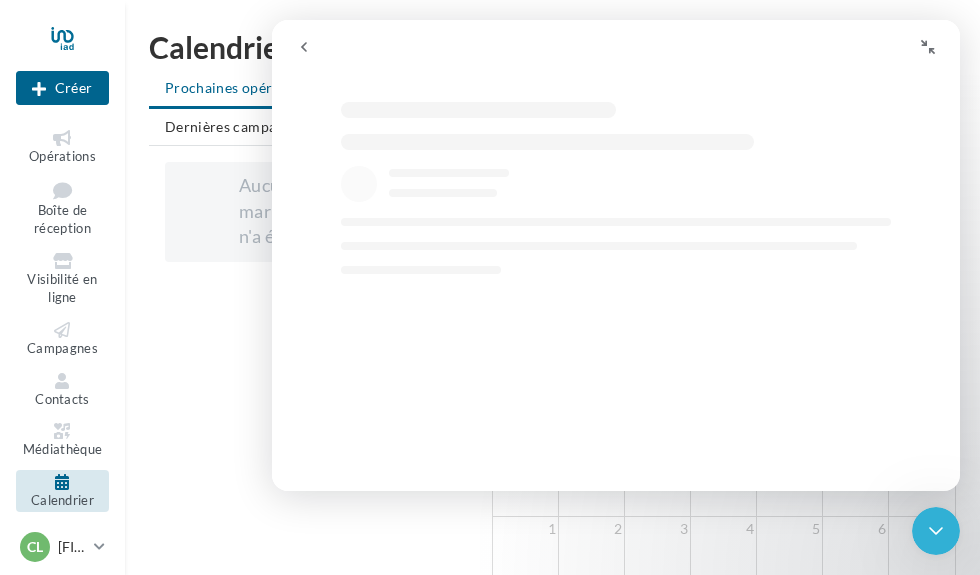 select on "**" 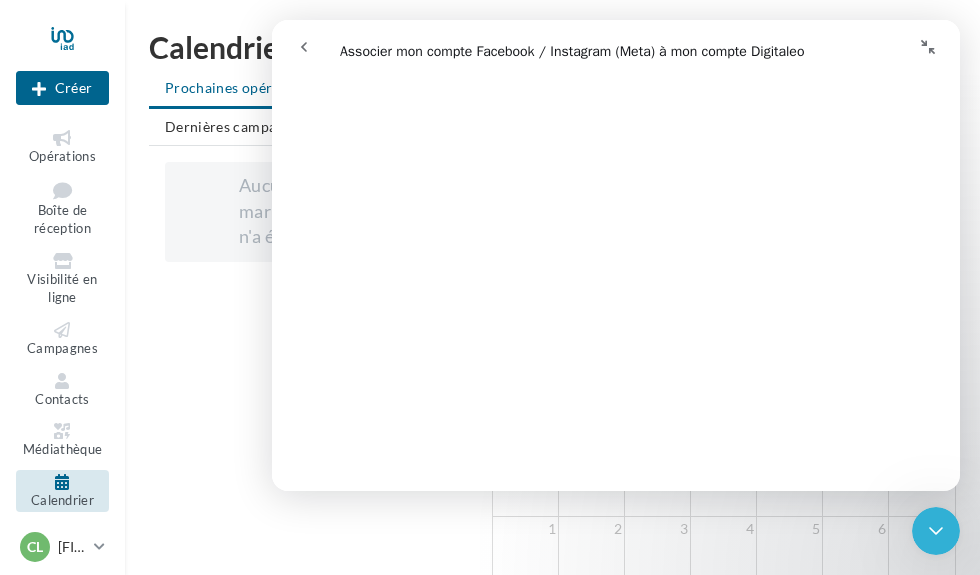 scroll, scrollTop: 582, scrollLeft: 0, axis: vertical 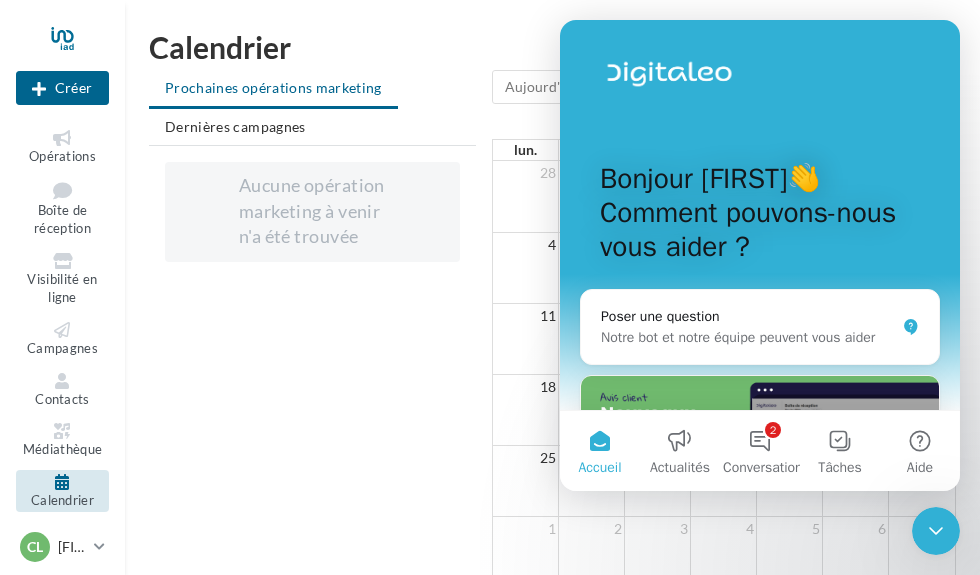 click at bounding box center (62, 38) 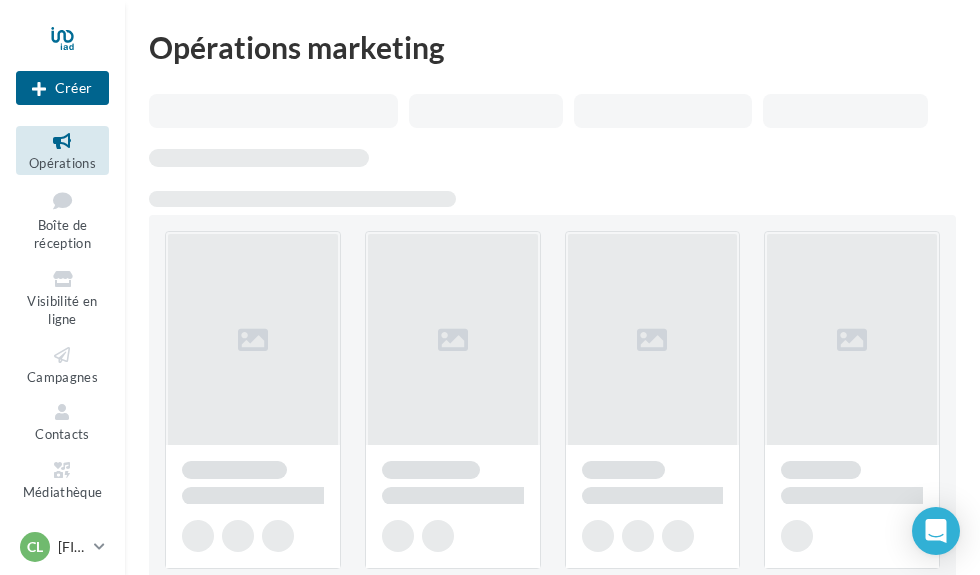 scroll, scrollTop: 0, scrollLeft: 0, axis: both 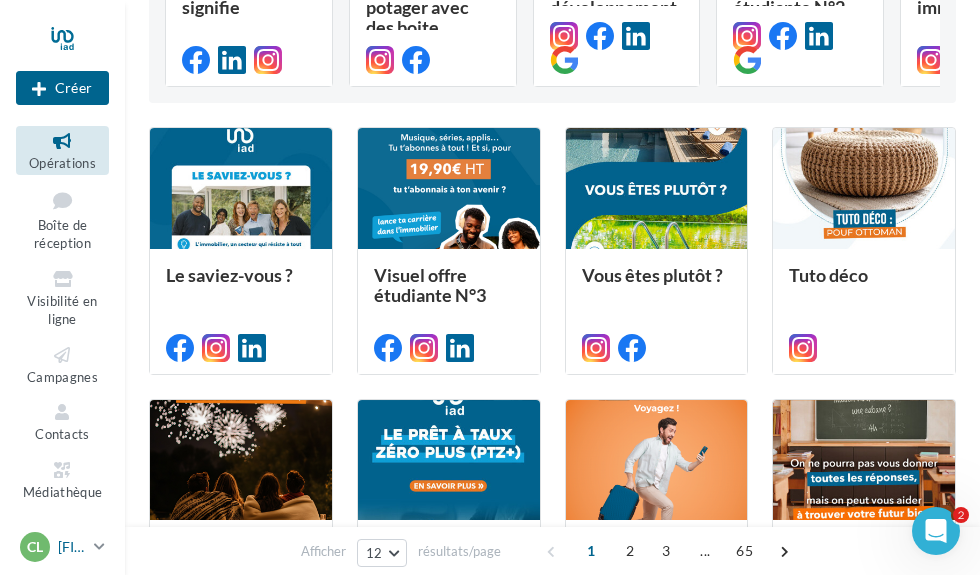 click on "Cl     Célie LACOUR   celie.lacour@iadfrance.fr" at bounding box center (62, 547) 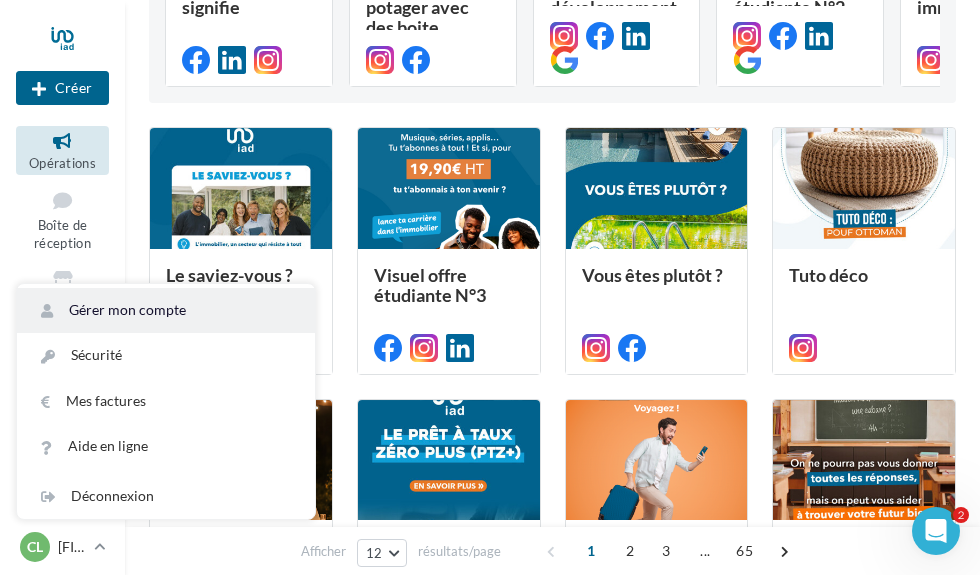 click on "Gérer mon compte" at bounding box center (166, 310) 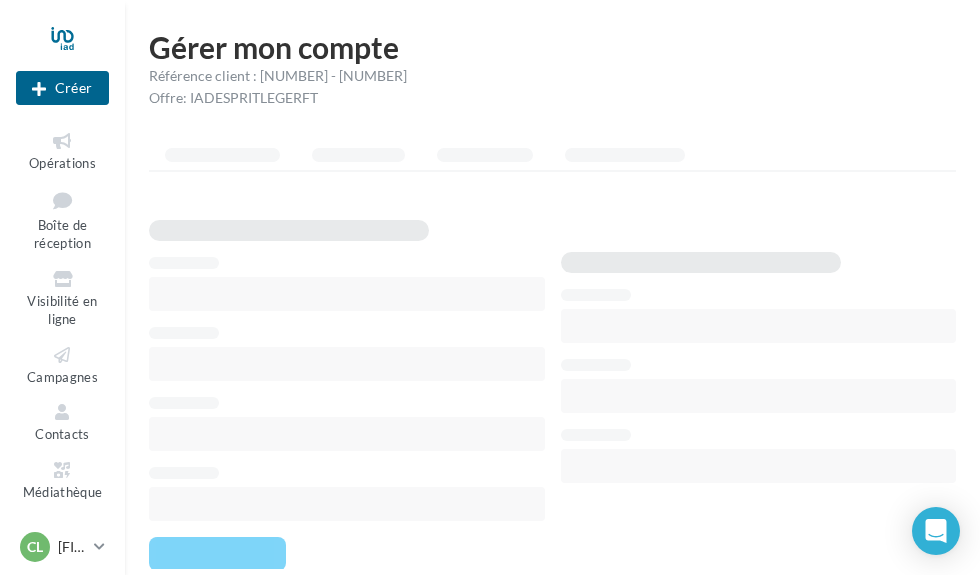 scroll, scrollTop: 0, scrollLeft: 0, axis: both 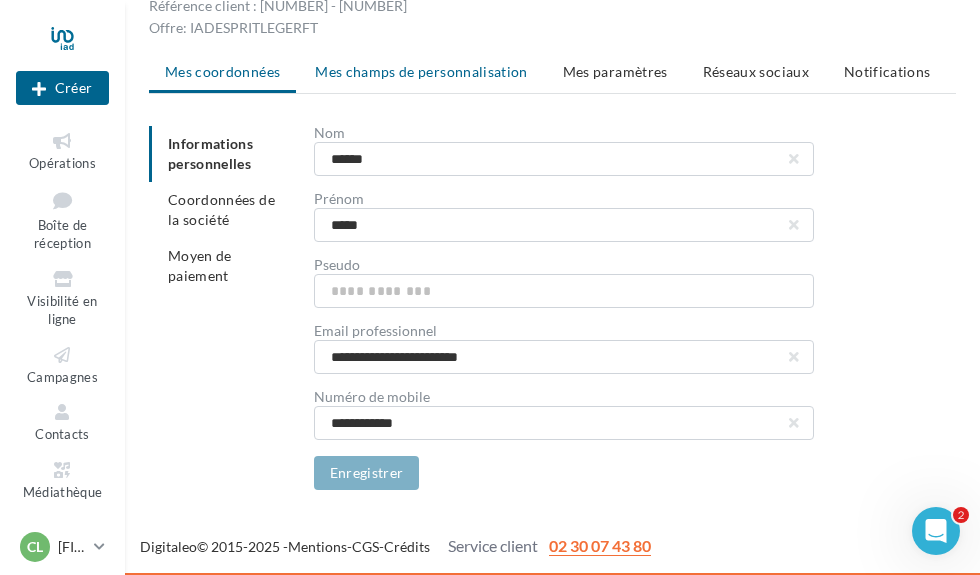 click on "Mes champs de personnalisation" at bounding box center [421, 71] 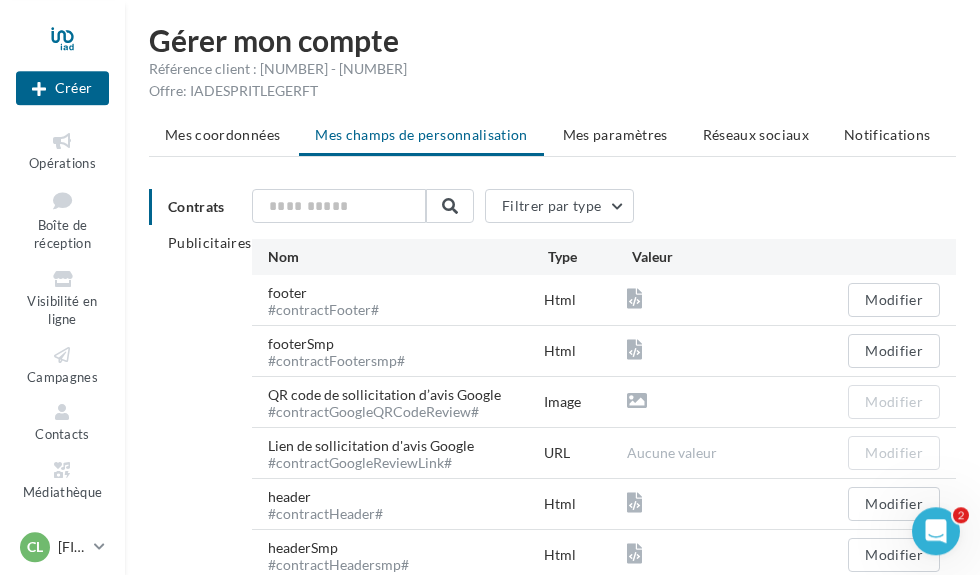 scroll, scrollTop: 0, scrollLeft: 0, axis: both 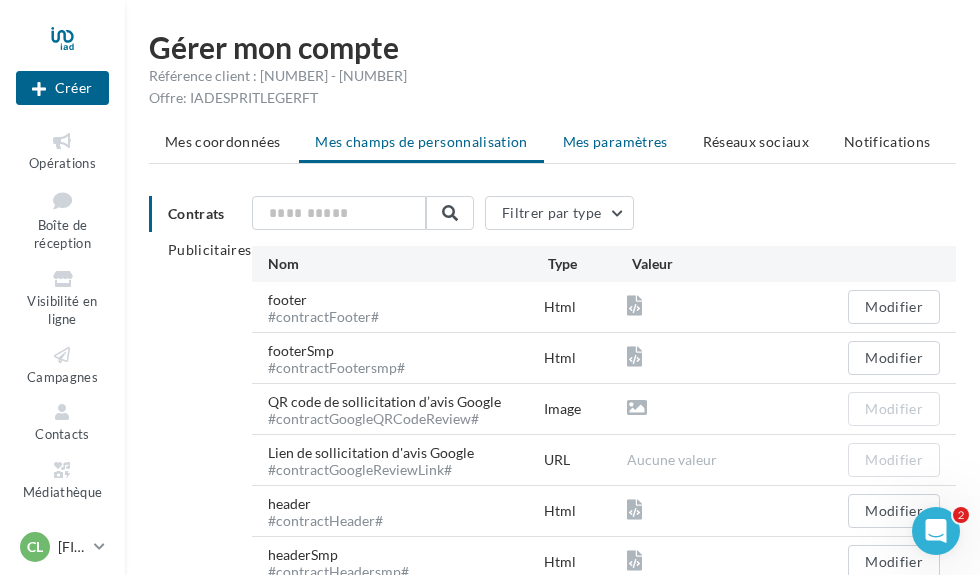 click on "Mes paramètres" at bounding box center (615, 142) 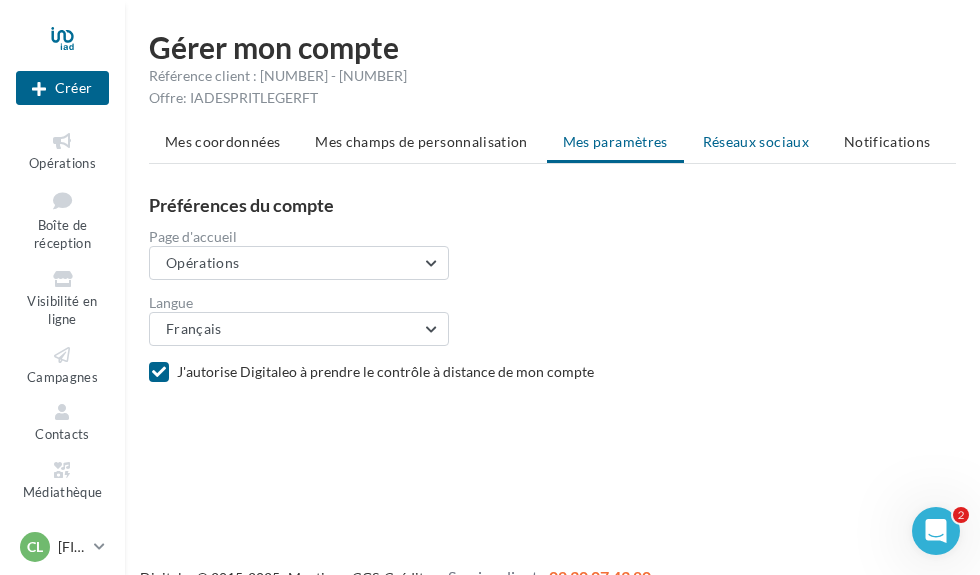 click on "Réseaux sociaux" at bounding box center [756, 142] 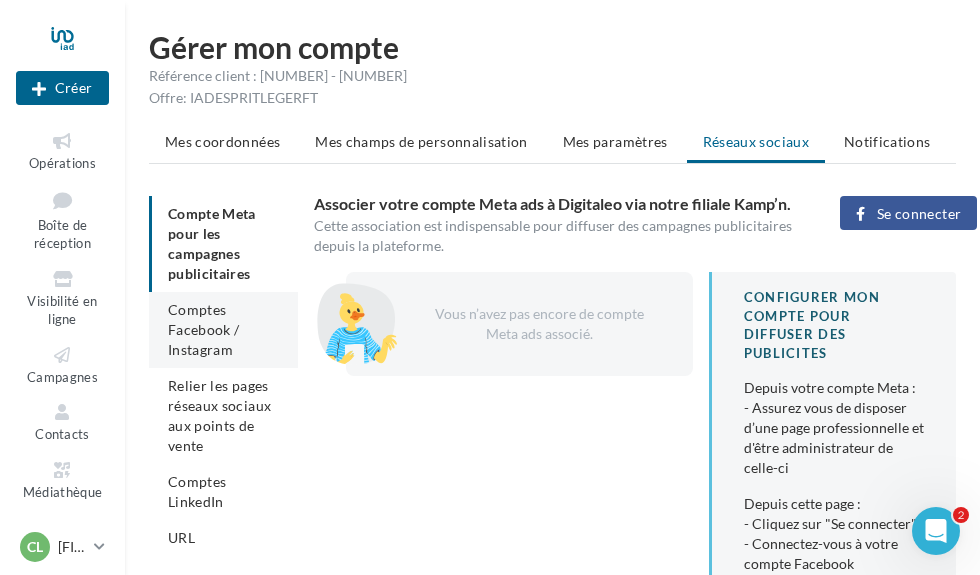 click on "Comptes Facebook / Instagram" at bounding box center [223, 330] 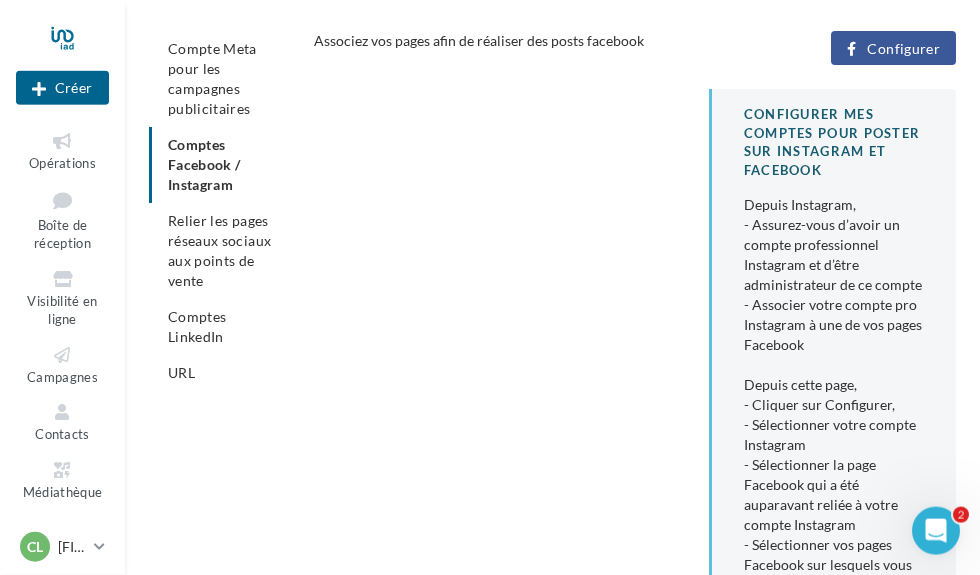 scroll, scrollTop: 168, scrollLeft: 0, axis: vertical 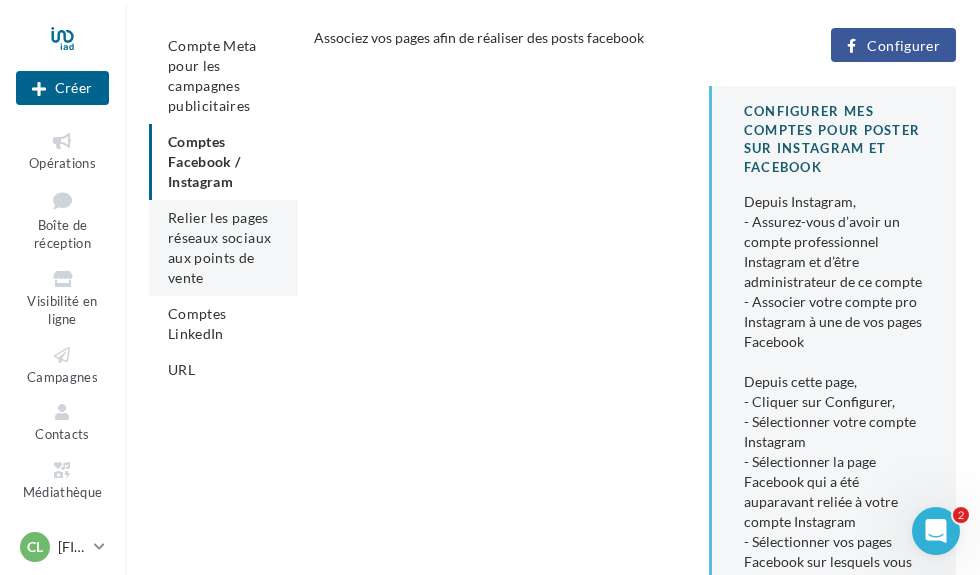 click on "Relier les pages réseaux sociaux aux points de vente" at bounding box center (219, 247) 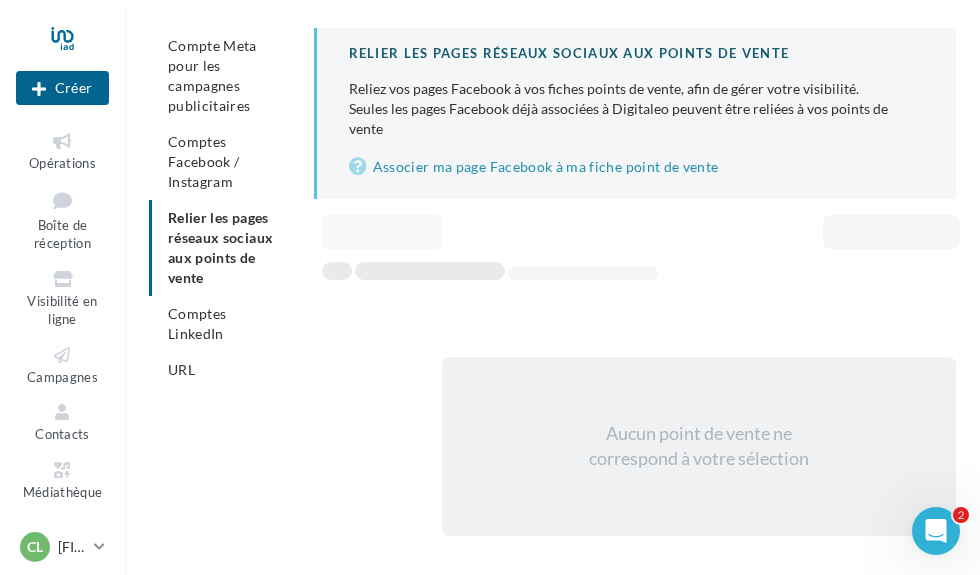 scroll, scrollTop: 0, scrollLeft: 0, axis: both 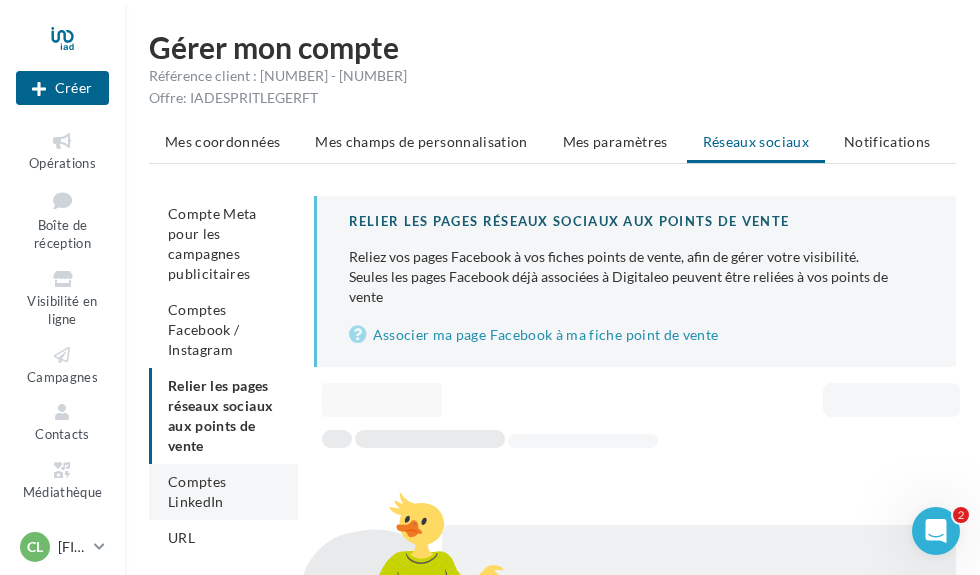 click on "Comptes LinkedIn" at bounding box center (197, 491) 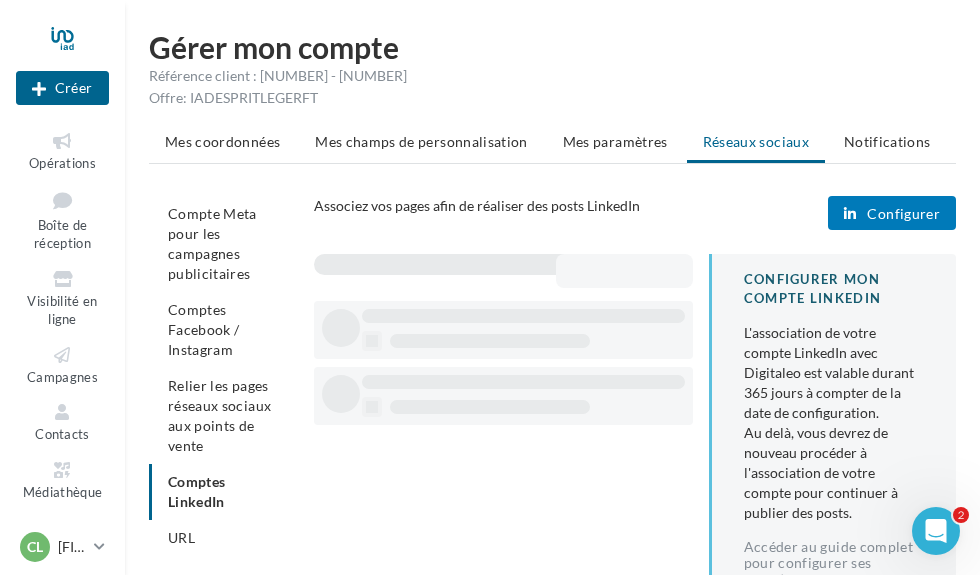 scroll, scrollTop: 61, scrollLeft: 0, axis: vertical 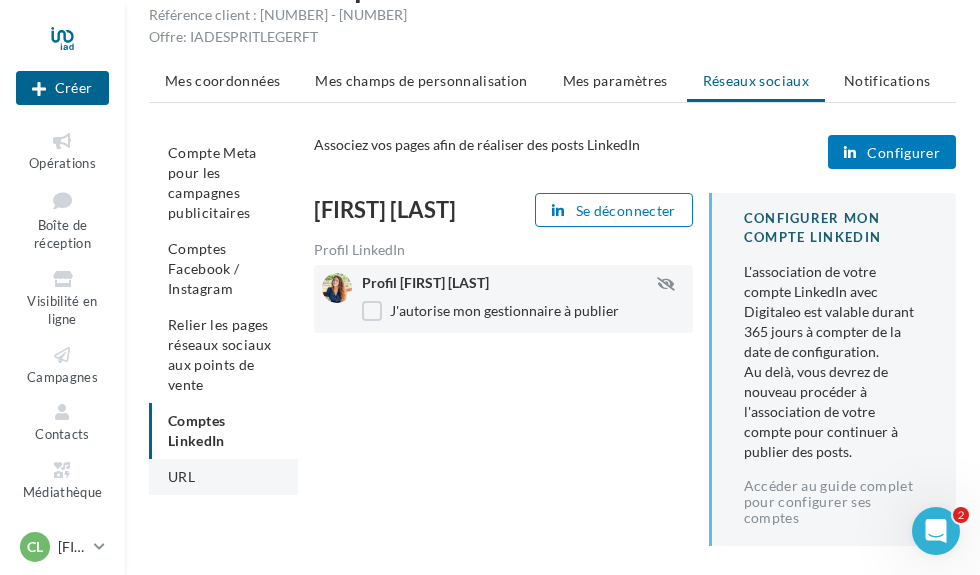 click on "URL" at bounding box center (223, 477) 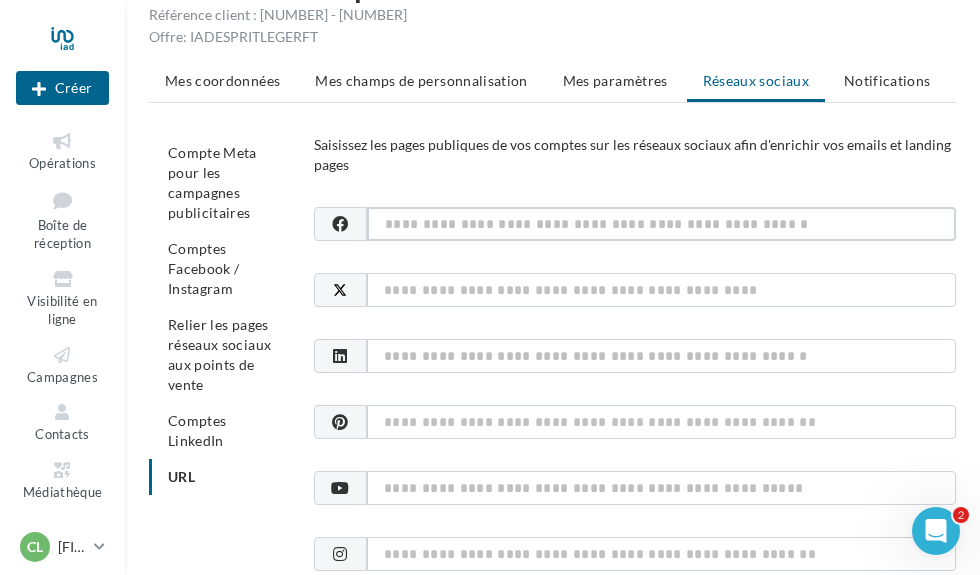 click at bounding box center (661, 224) 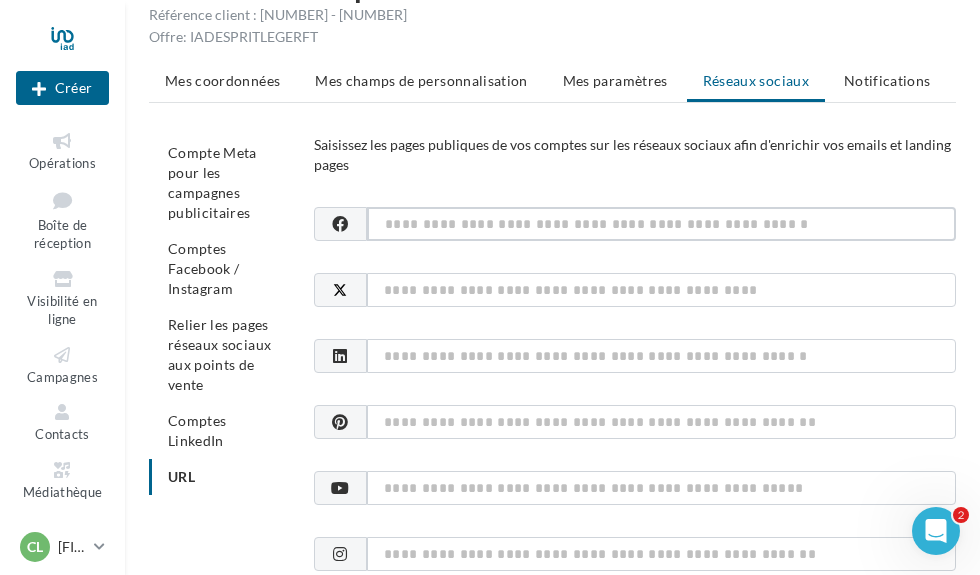 click at bounding box center [661, 224] 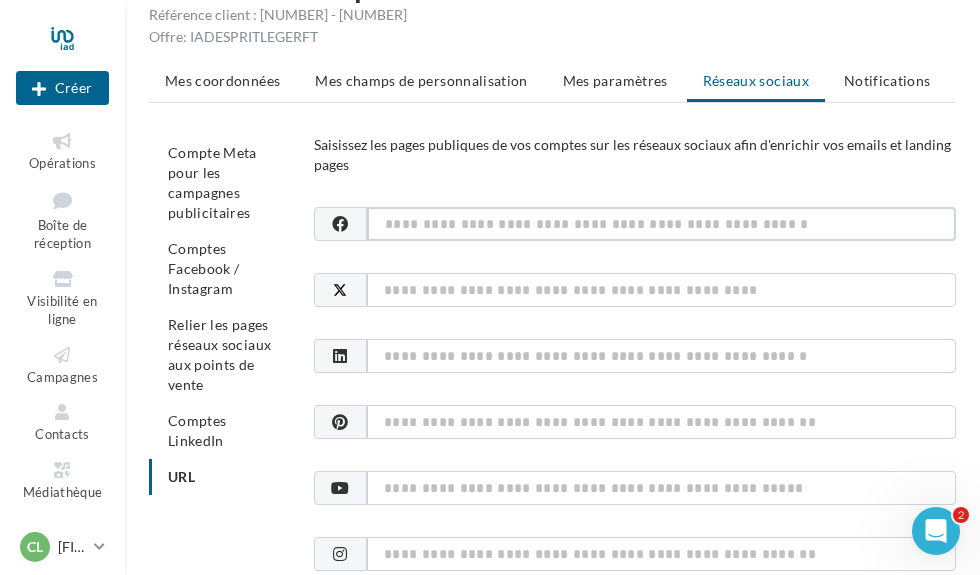 paste on "**********" 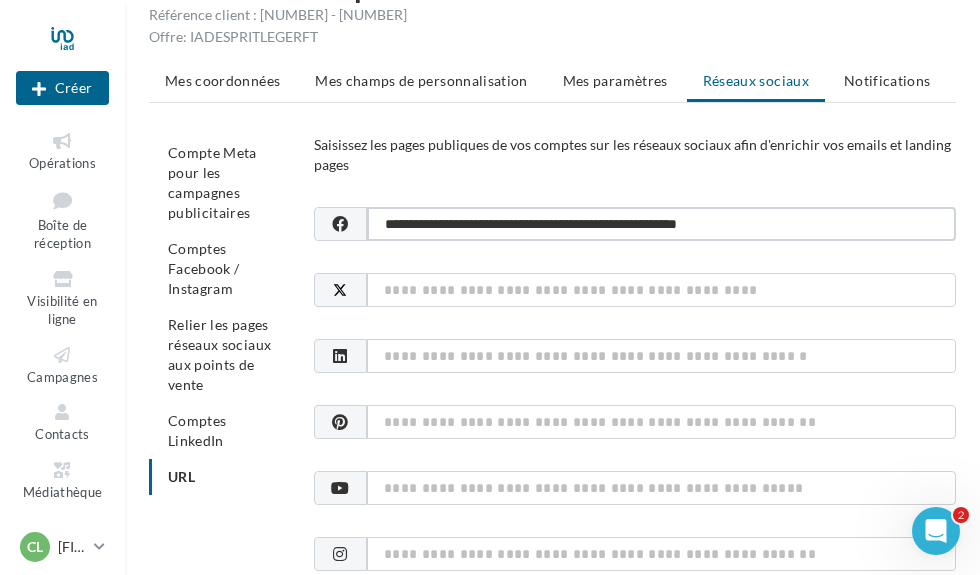 type on "**********" 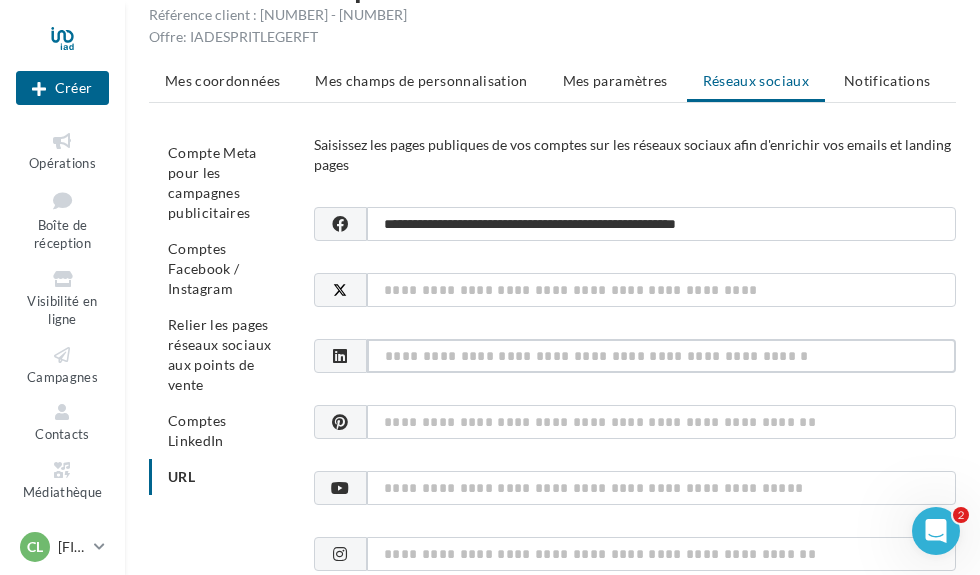 click at bounding box center [661, 356] 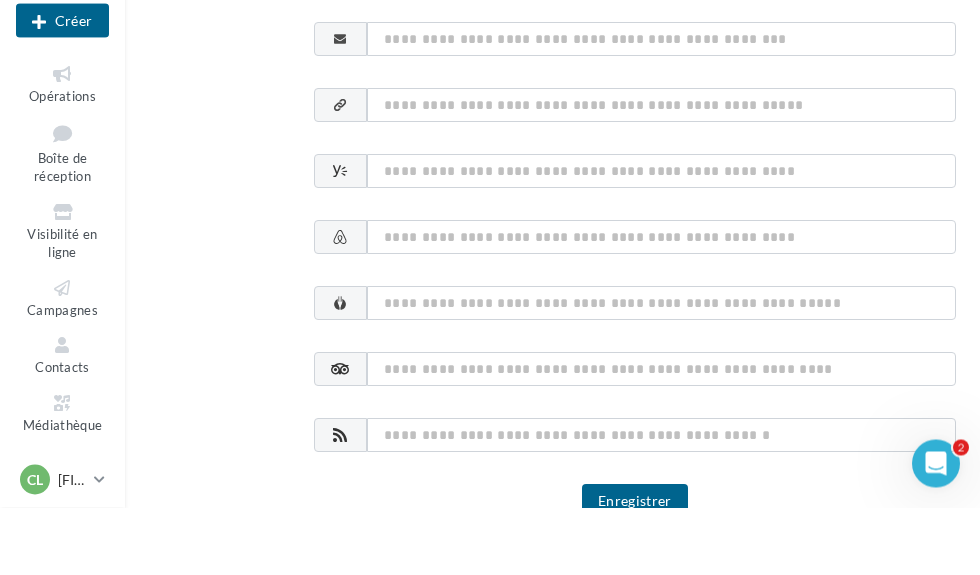 scroll, scrollTop: 1265, scrollLeft: 0, axis: vertical 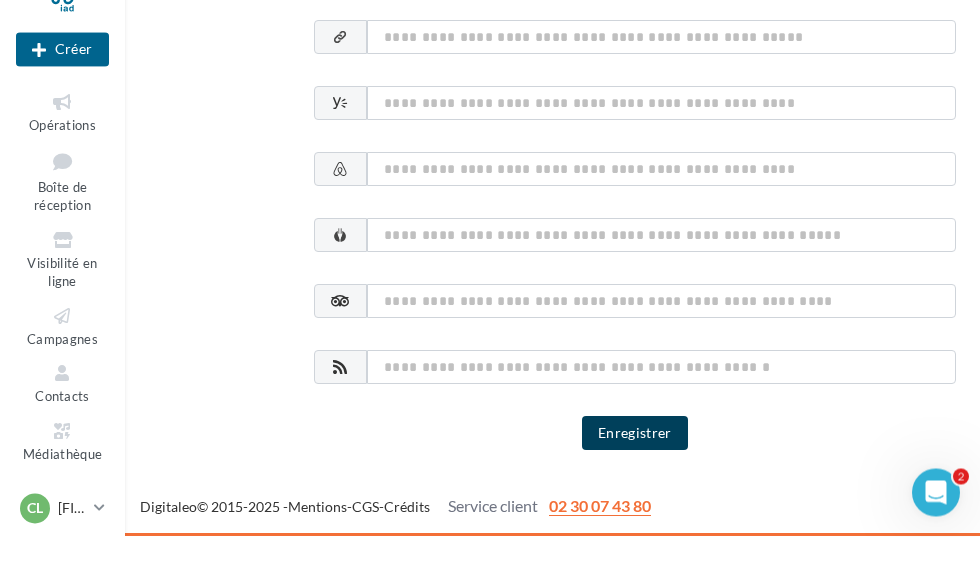 type on "**********" 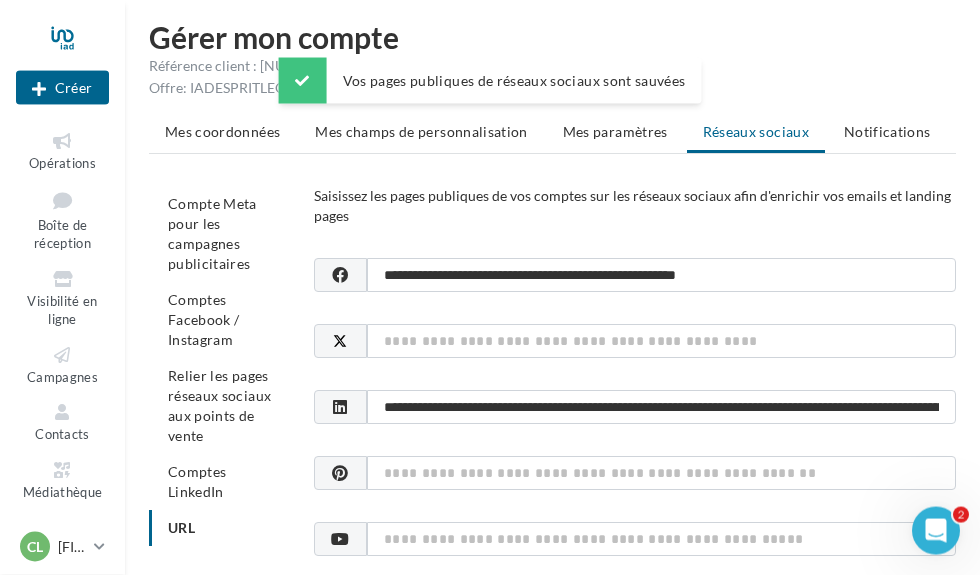 scroll, scrollTop: 0, scrollLeft: 0, axis: both 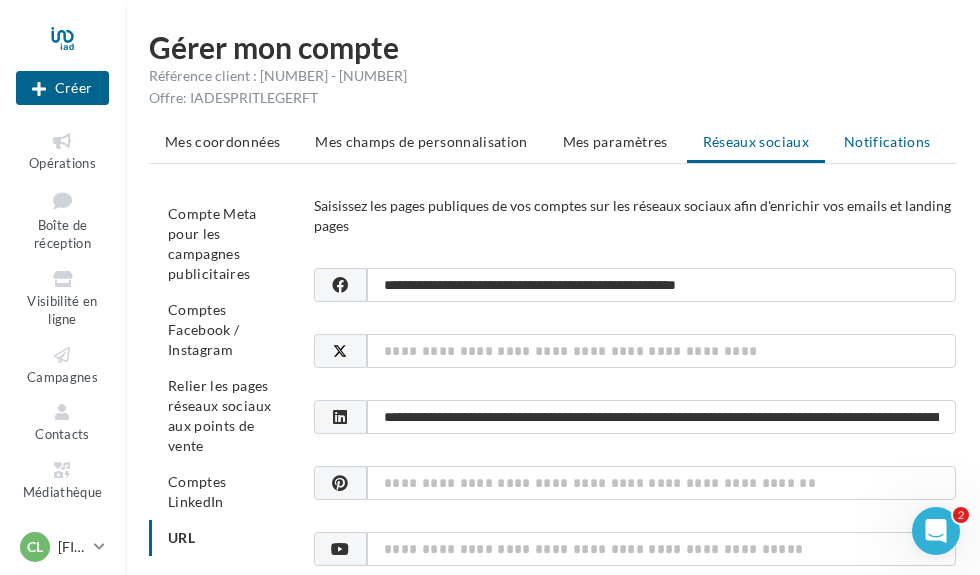 click on "Notifications" at bounding box center (887, 141) 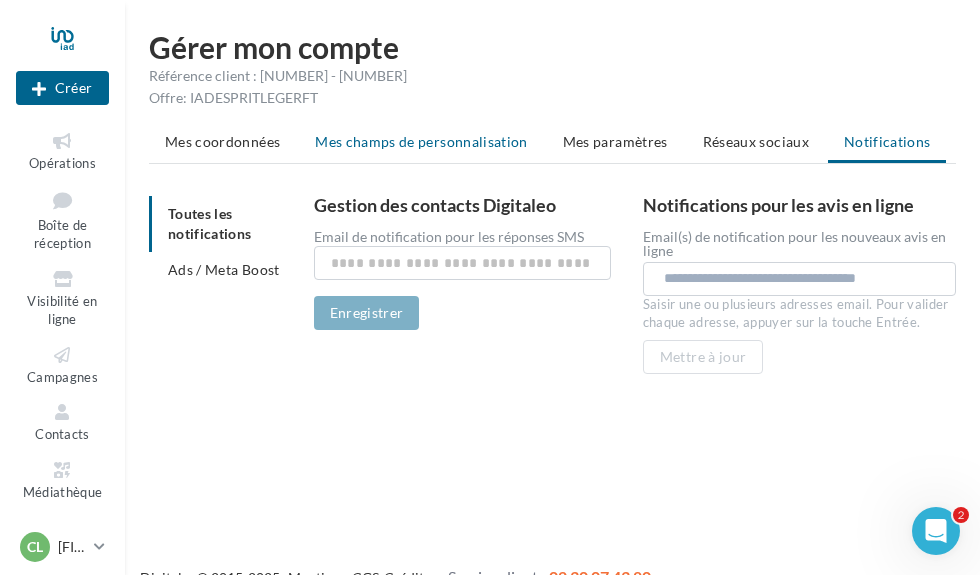 click on "Mes champs de personnalisation" at bounding box center [421, 141] 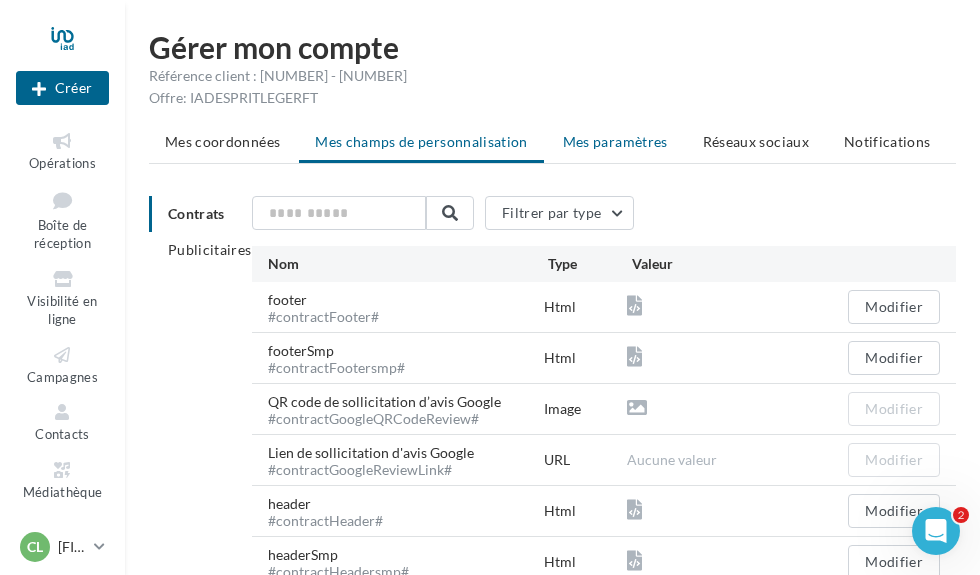 click on "Mes paramètres" at bounding box center [615, 141] 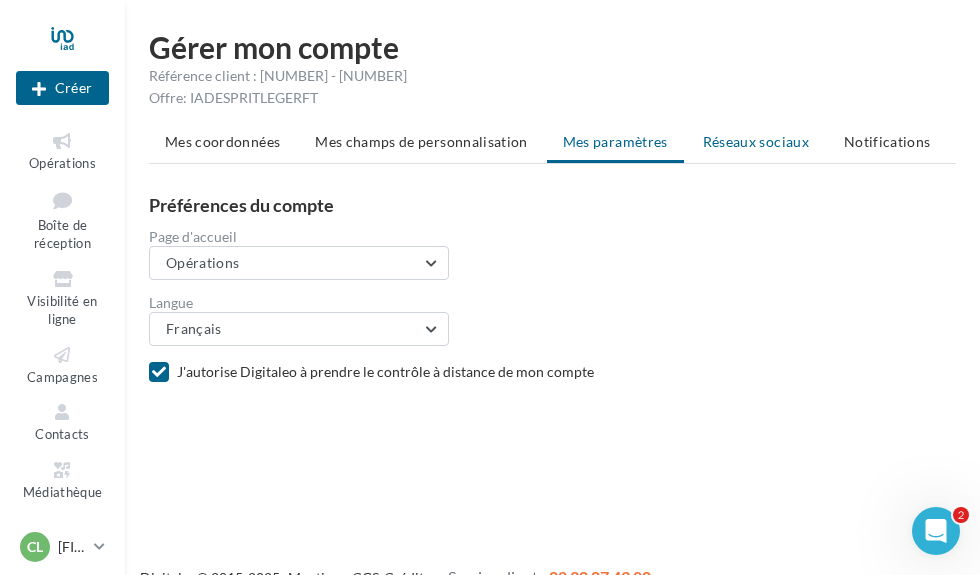 click on "Réseaux sociaux" at bounding box center (756, 141) 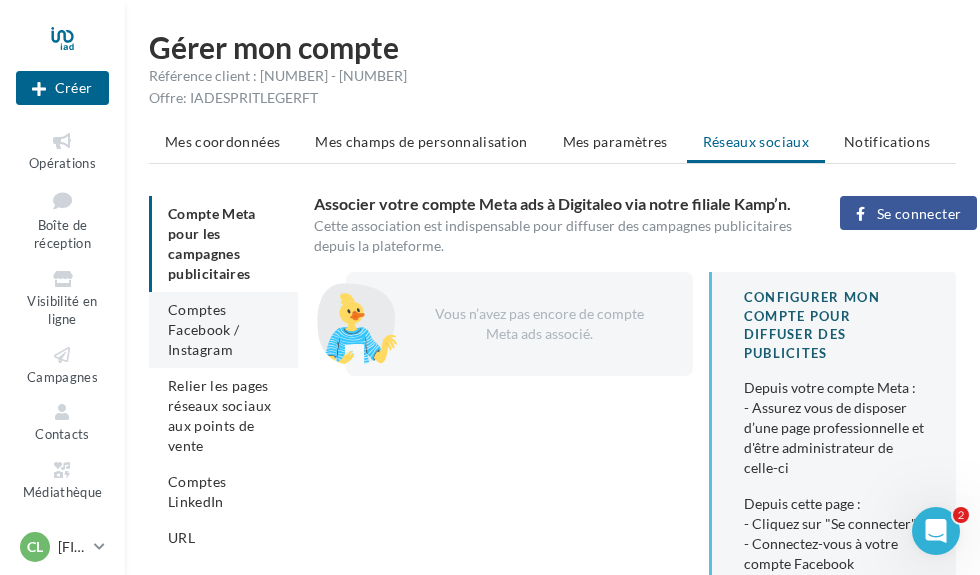 click on "Comptes Facebook / Instagram" at bounding box center (204, 329) 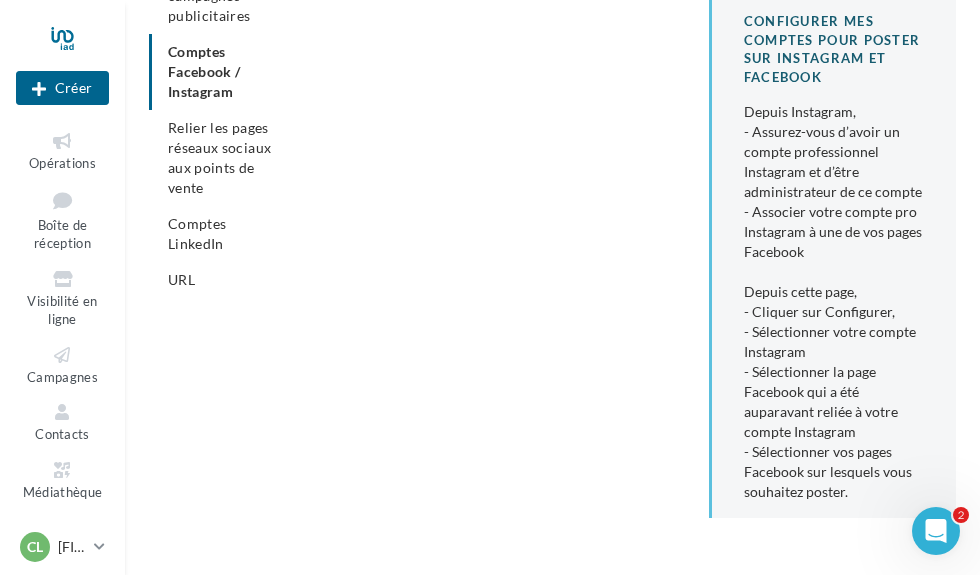 scroll, scrollTop: 236, scrollLeft: 0, axis: vertical 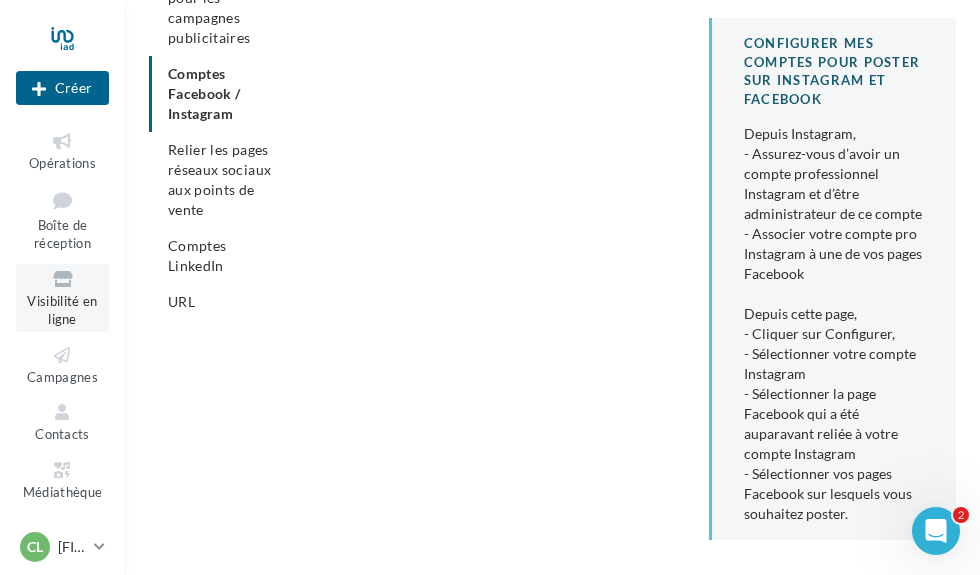 click on "Visibilité en ligne" at bounding box center [62, 310] 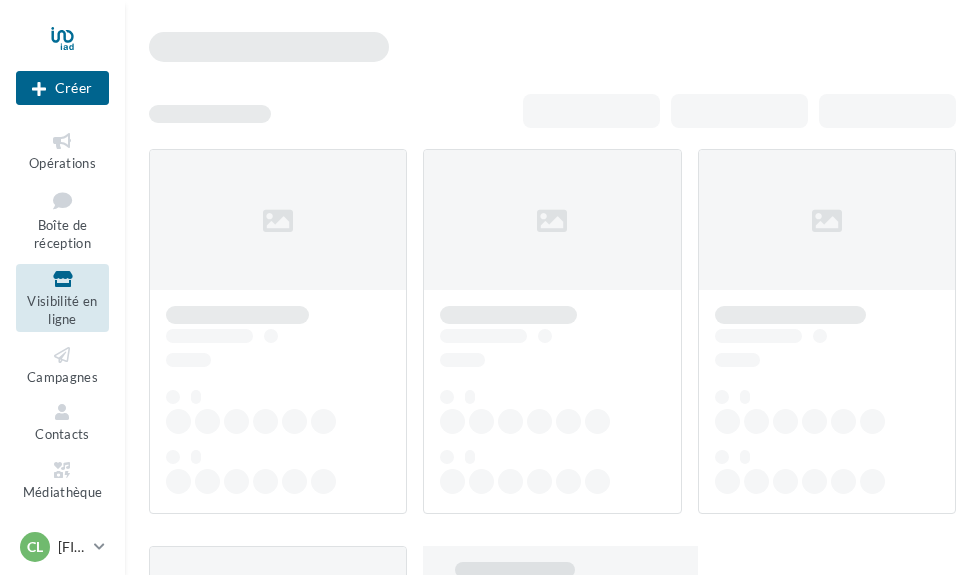 scroll, scrollTop: 0, scrollLeft: 0, axis: both 